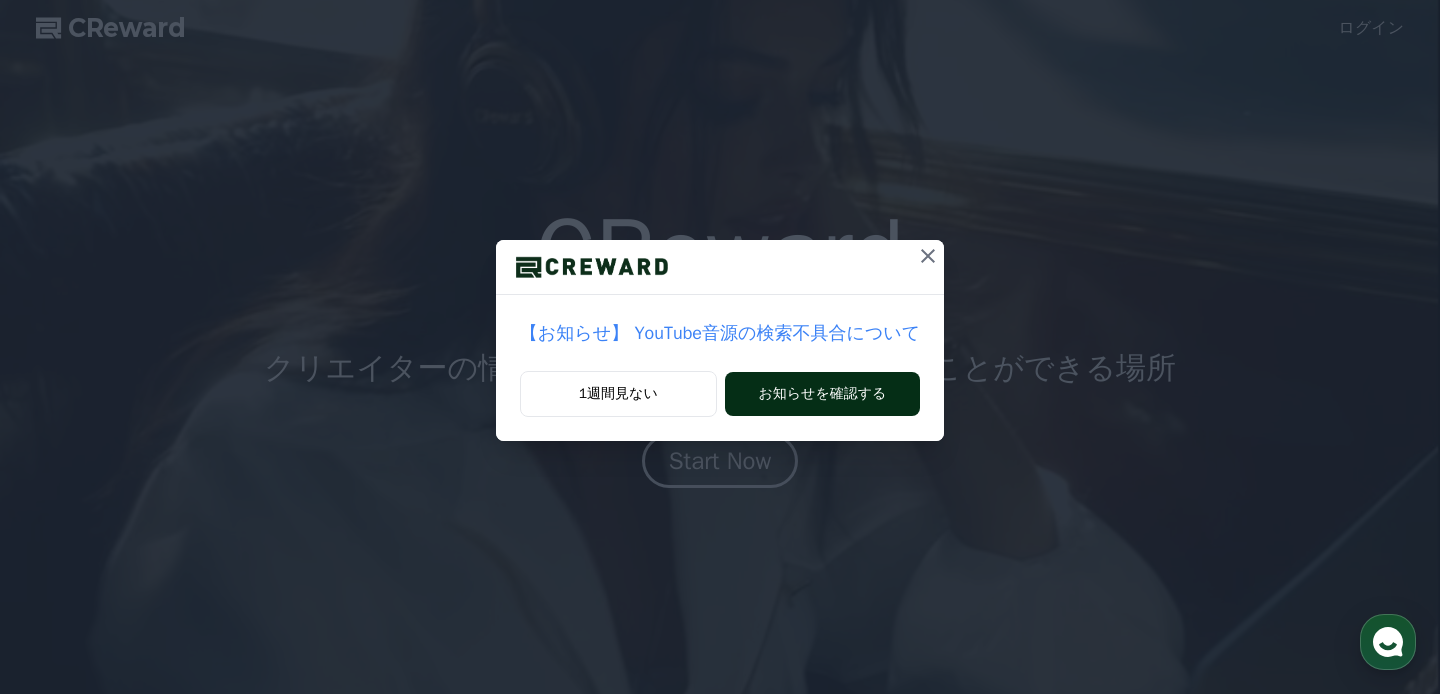 scroll, scrollTop: 0, scrollLeft: 0, axis: both 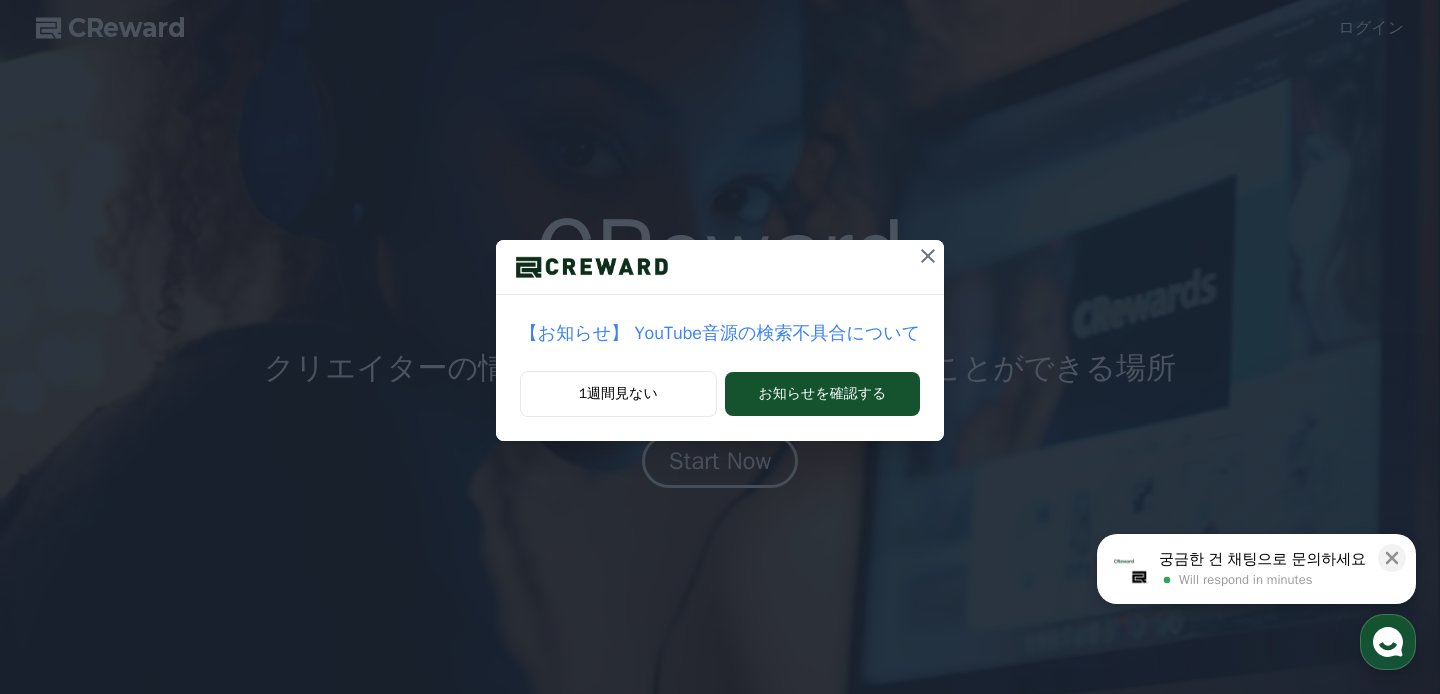 click 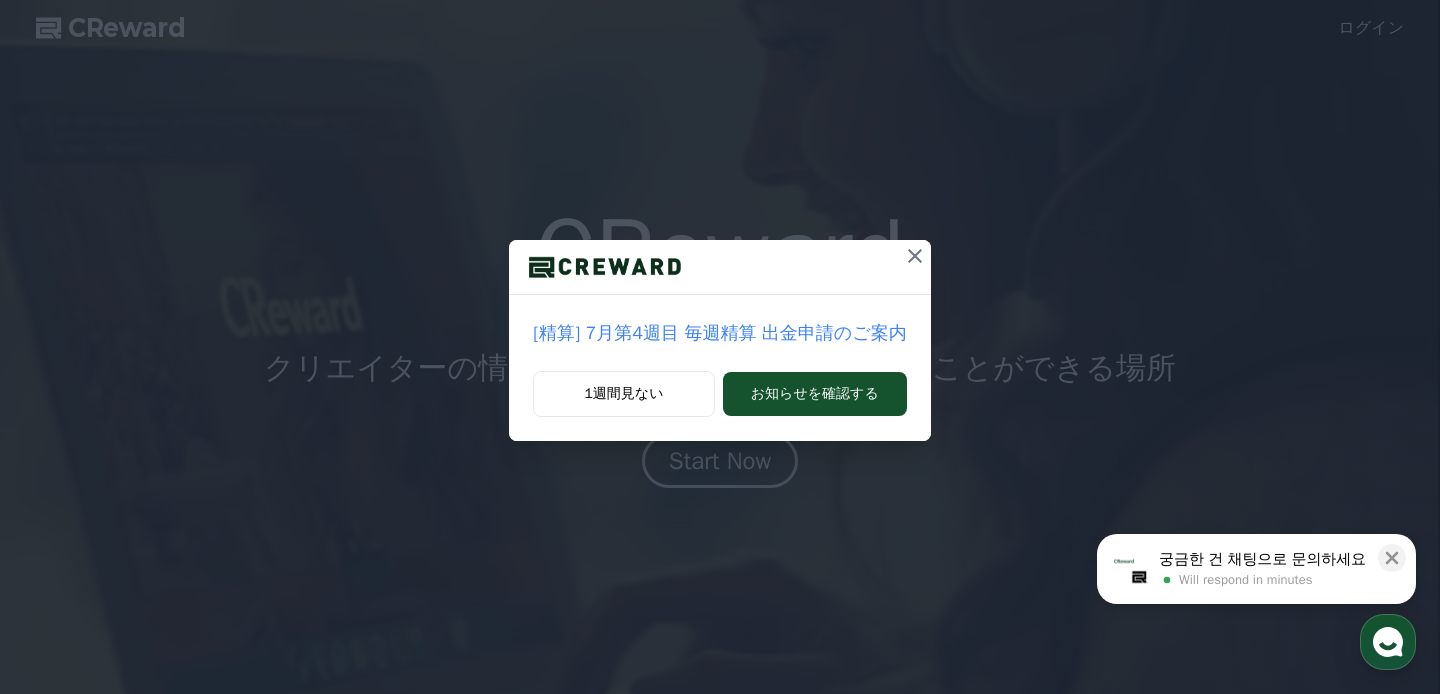 click 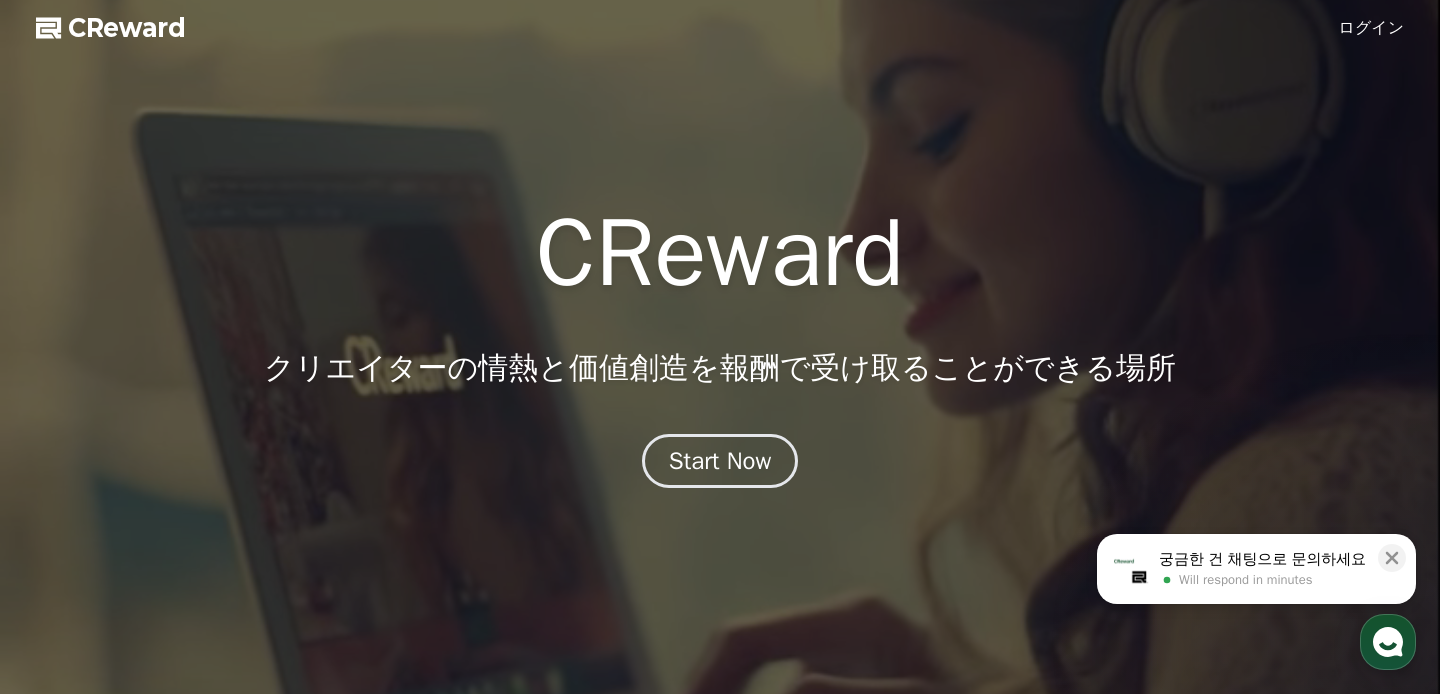 click on "ログイン" at bounding box center (1372, 28) 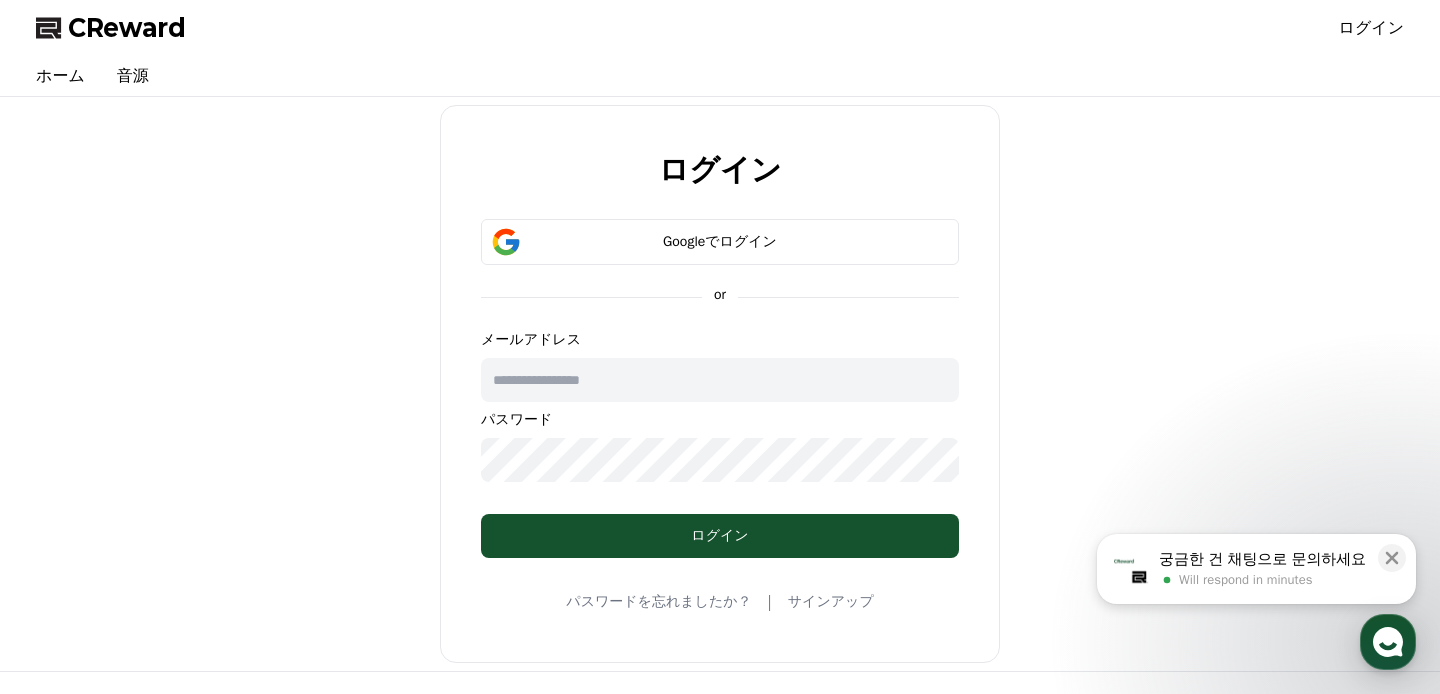 click at bounding box center (720, 380) 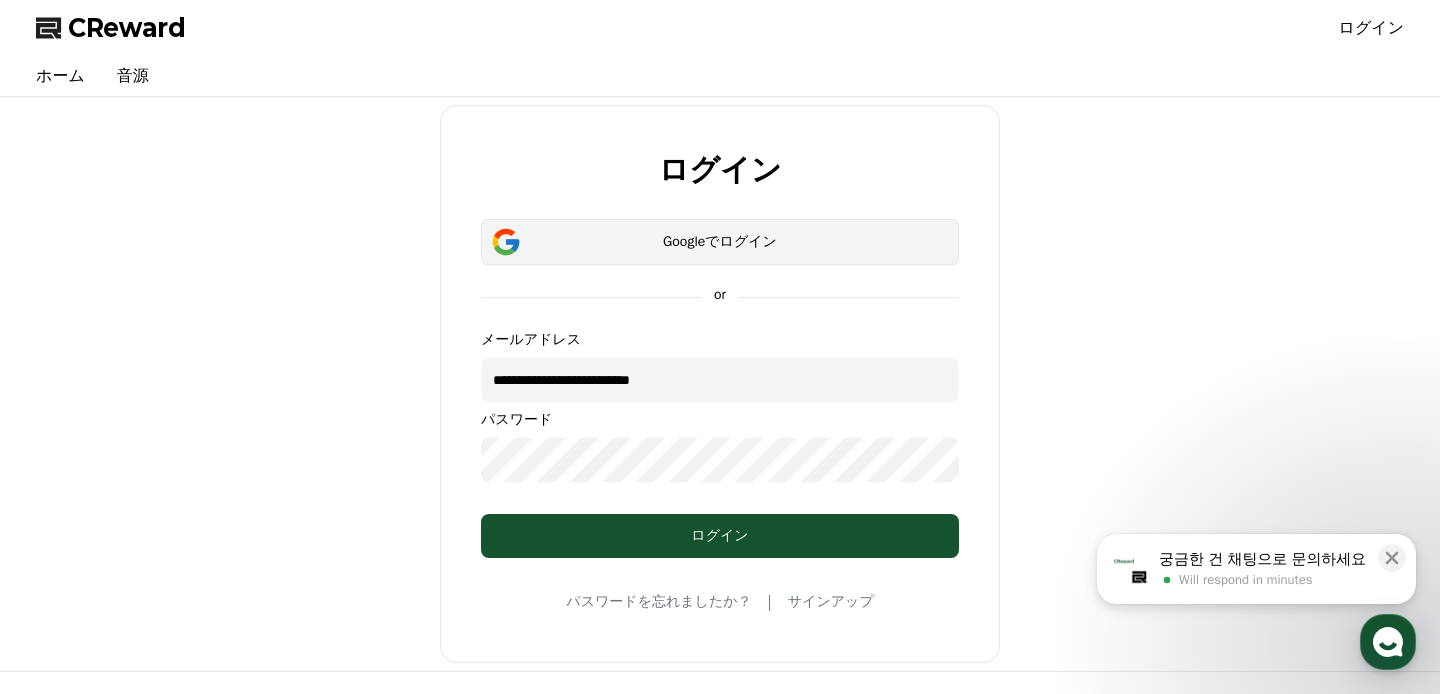 click on "Googleでログイン" at bounding box center (720, 242) 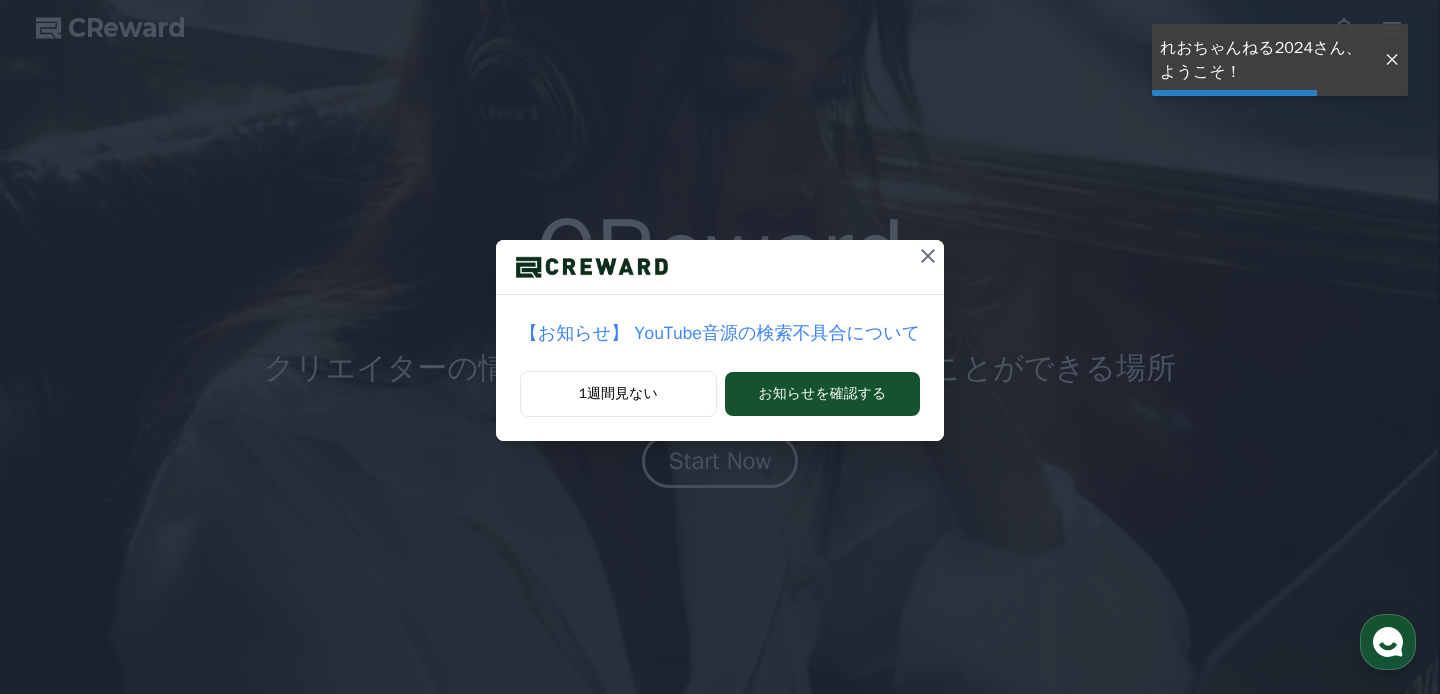scroll, scrollTop: 0, scrollLeft: 0, axis: both 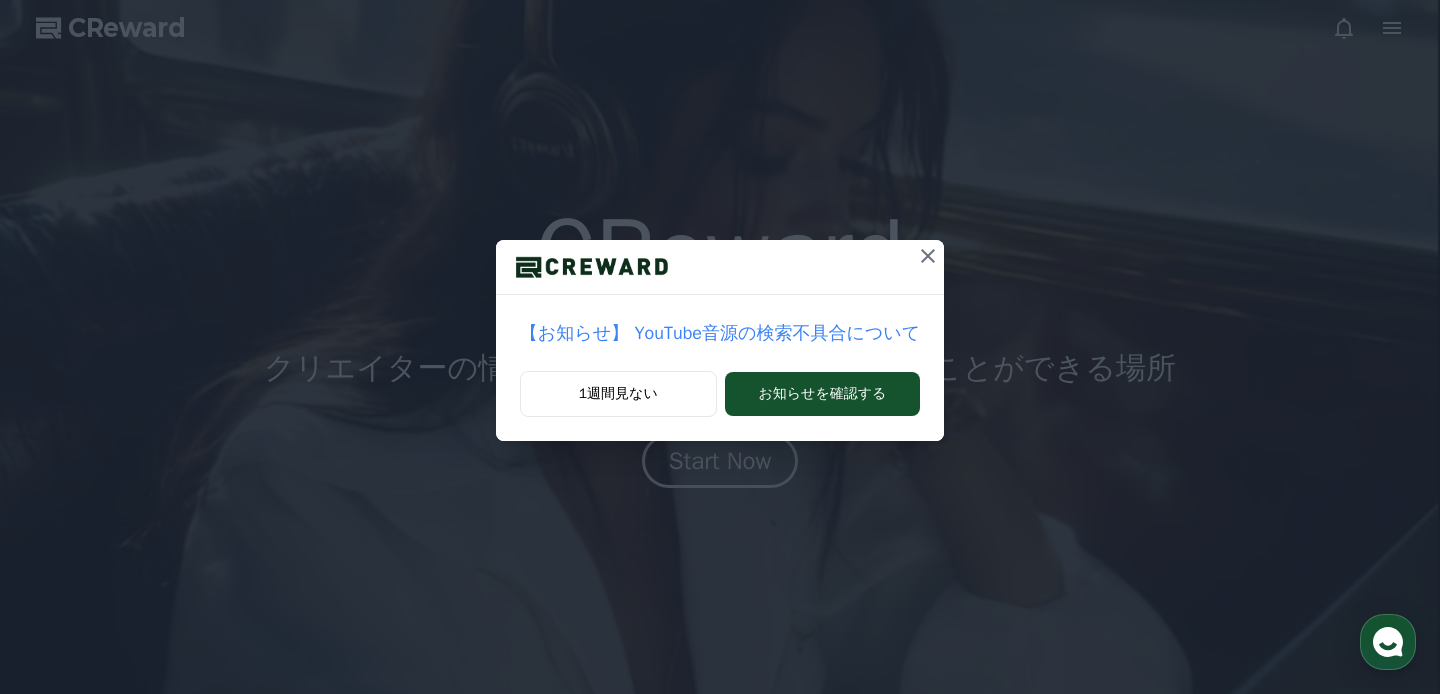 click 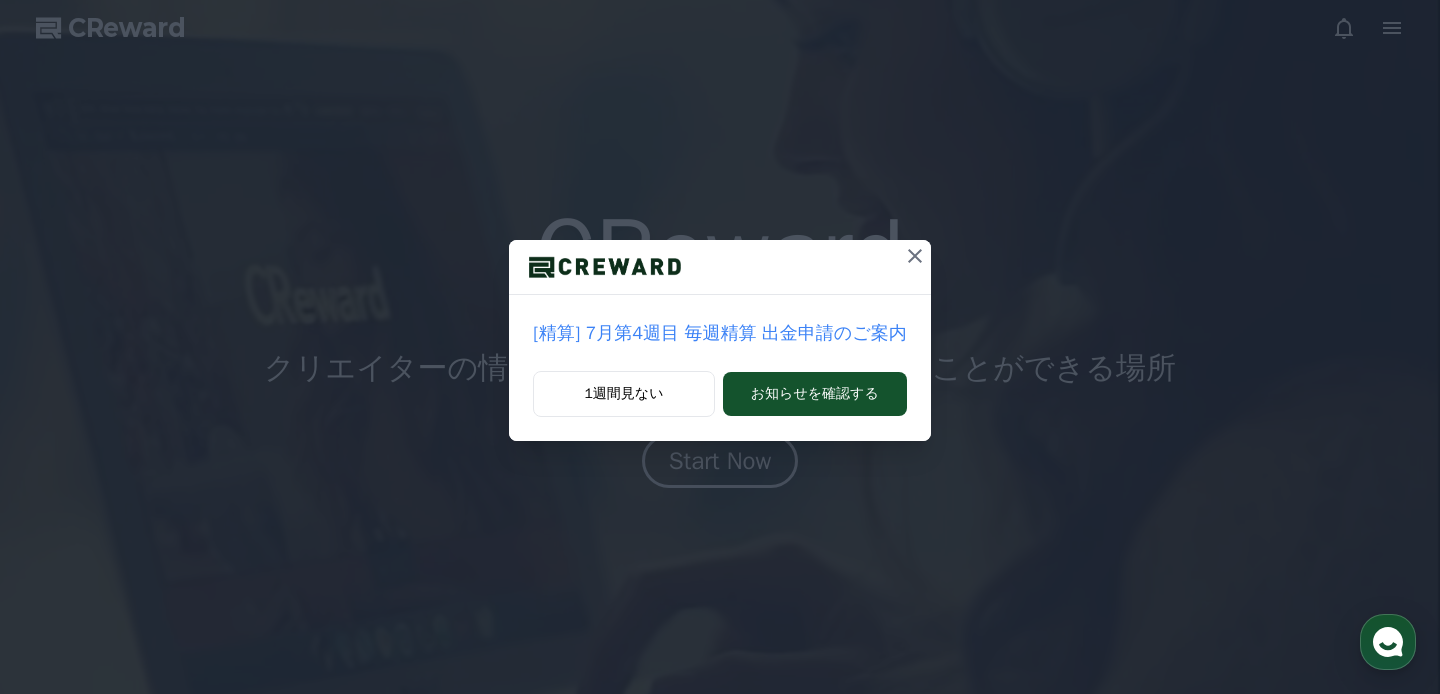 click 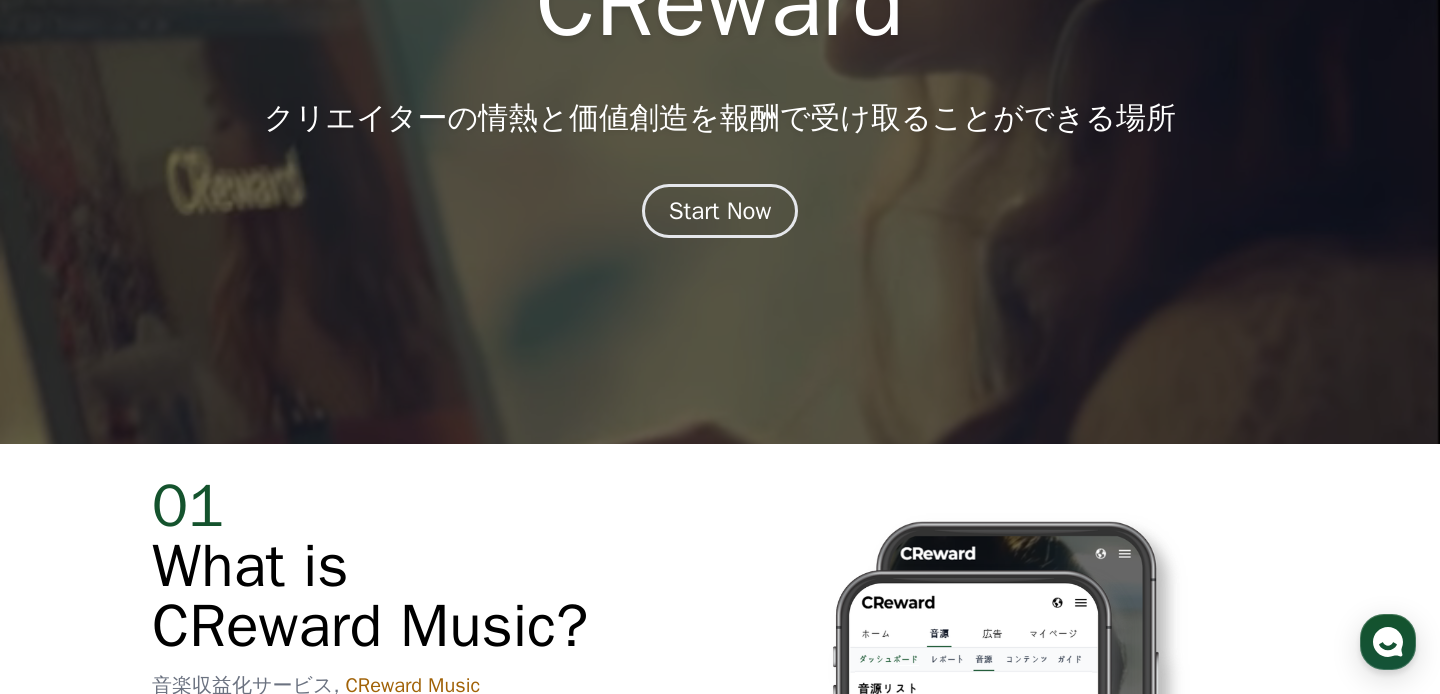 scroll, scrollTop: 0, scrollLeft: 0, axis: both 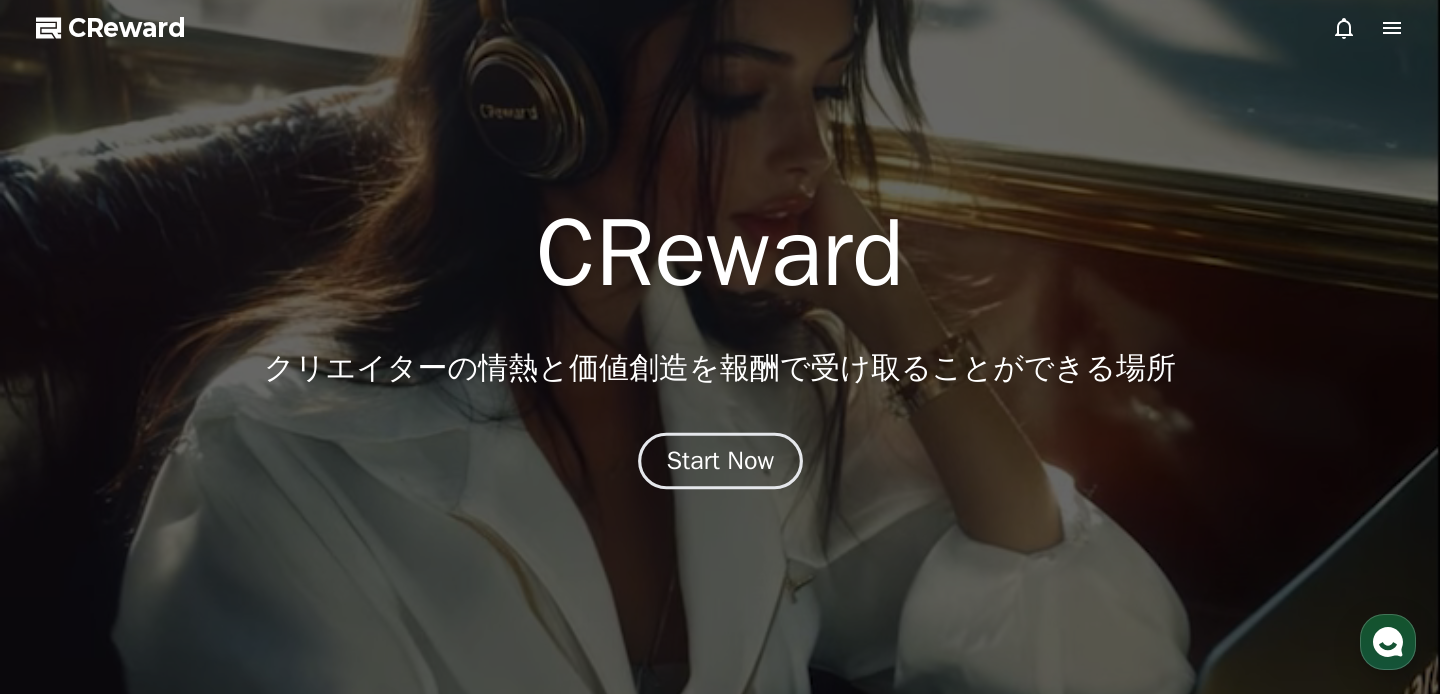 click on "Start Now" at bounding box center [720, 461] 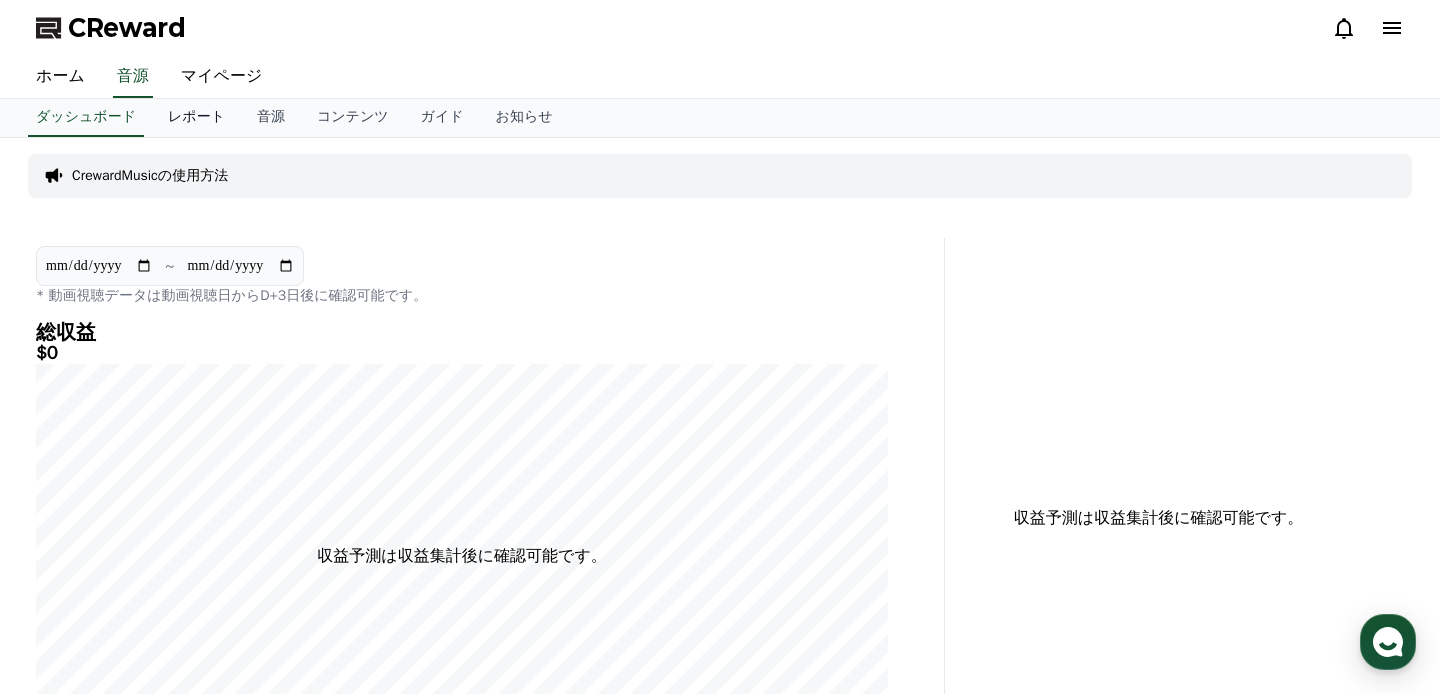 click on "レポート" at bounding box center (196, 118) 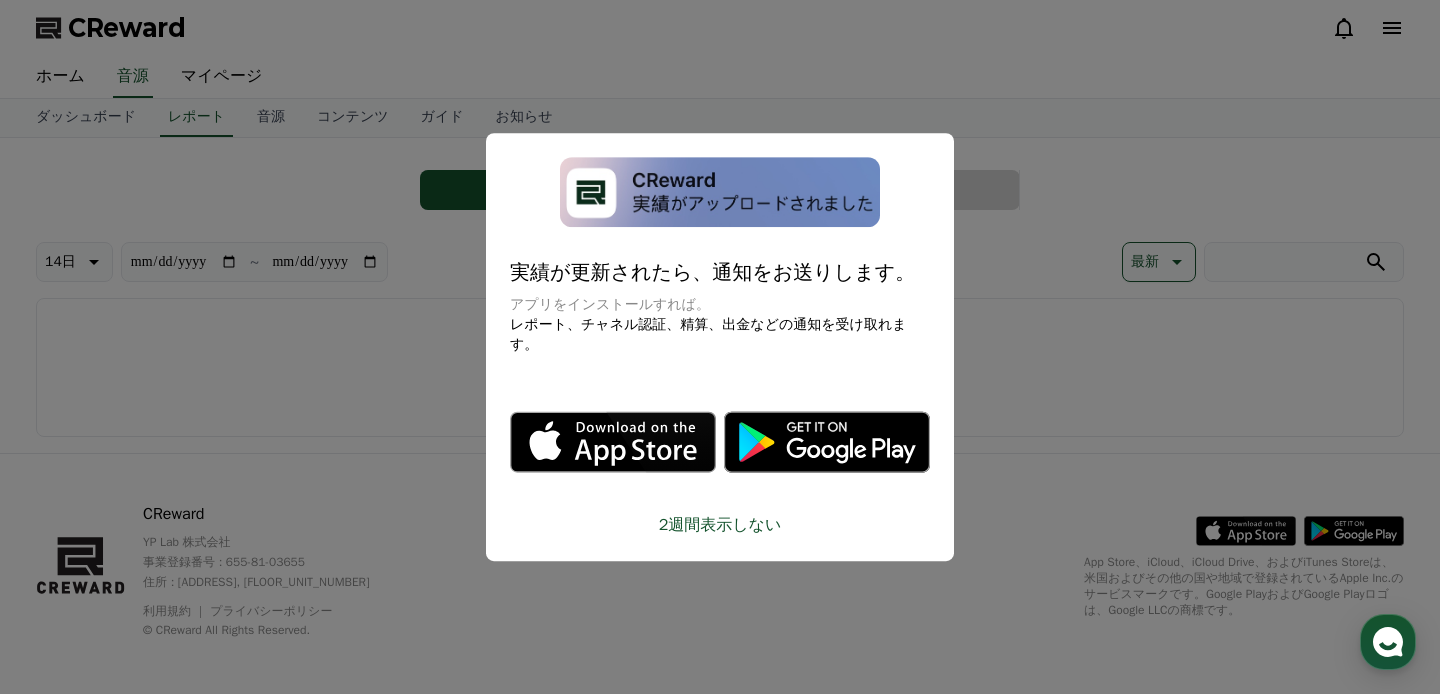 click at bounding box center (720, 347) 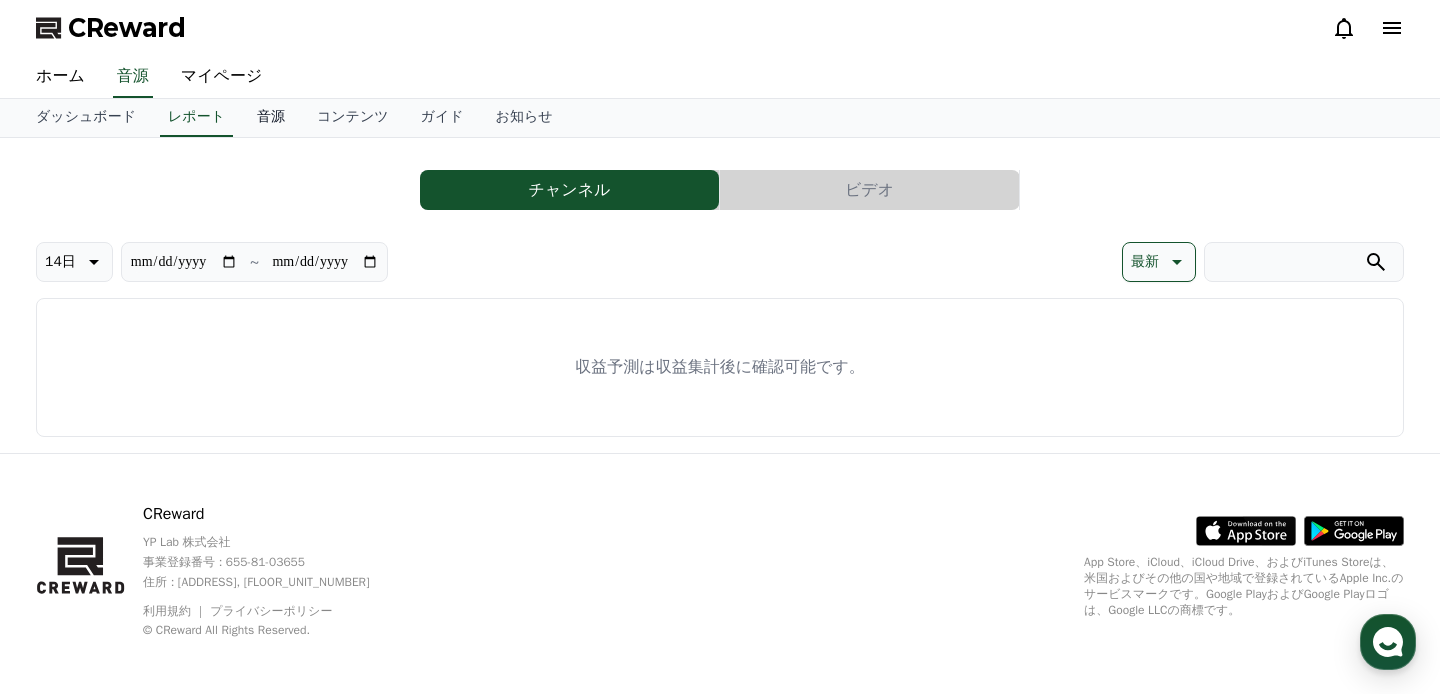 click on "音源" at bounding box center (271, 118) 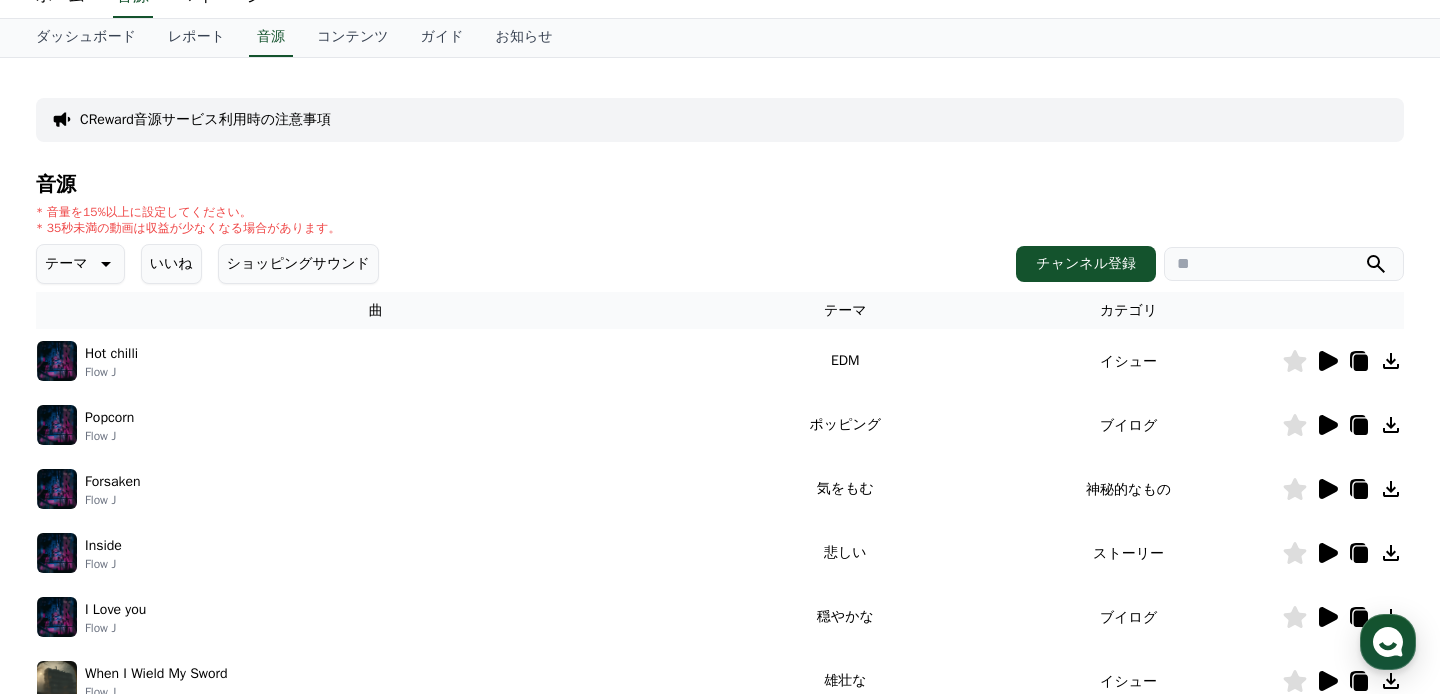 scroll, scrollTop: 94, scrollLeft: 0, axis: vertical 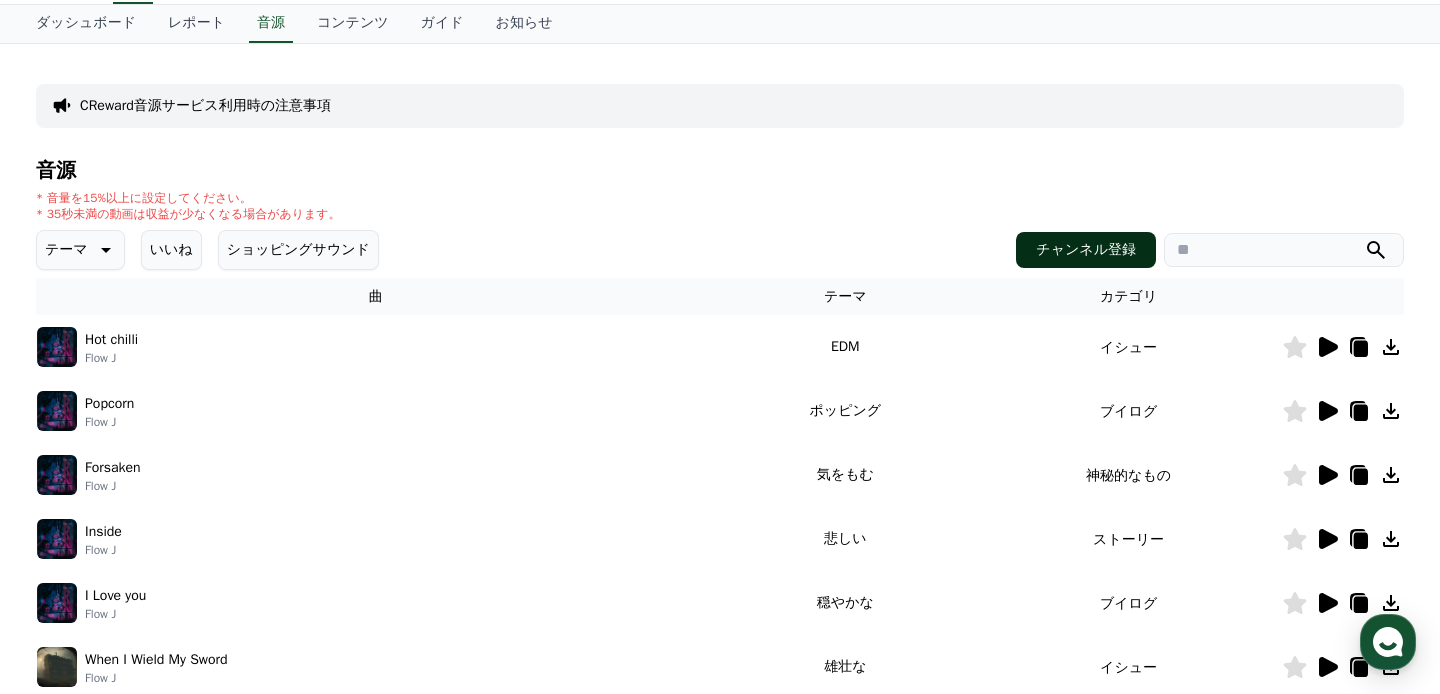 click on "チャンネル登録" at bounding box center [1086, 250] 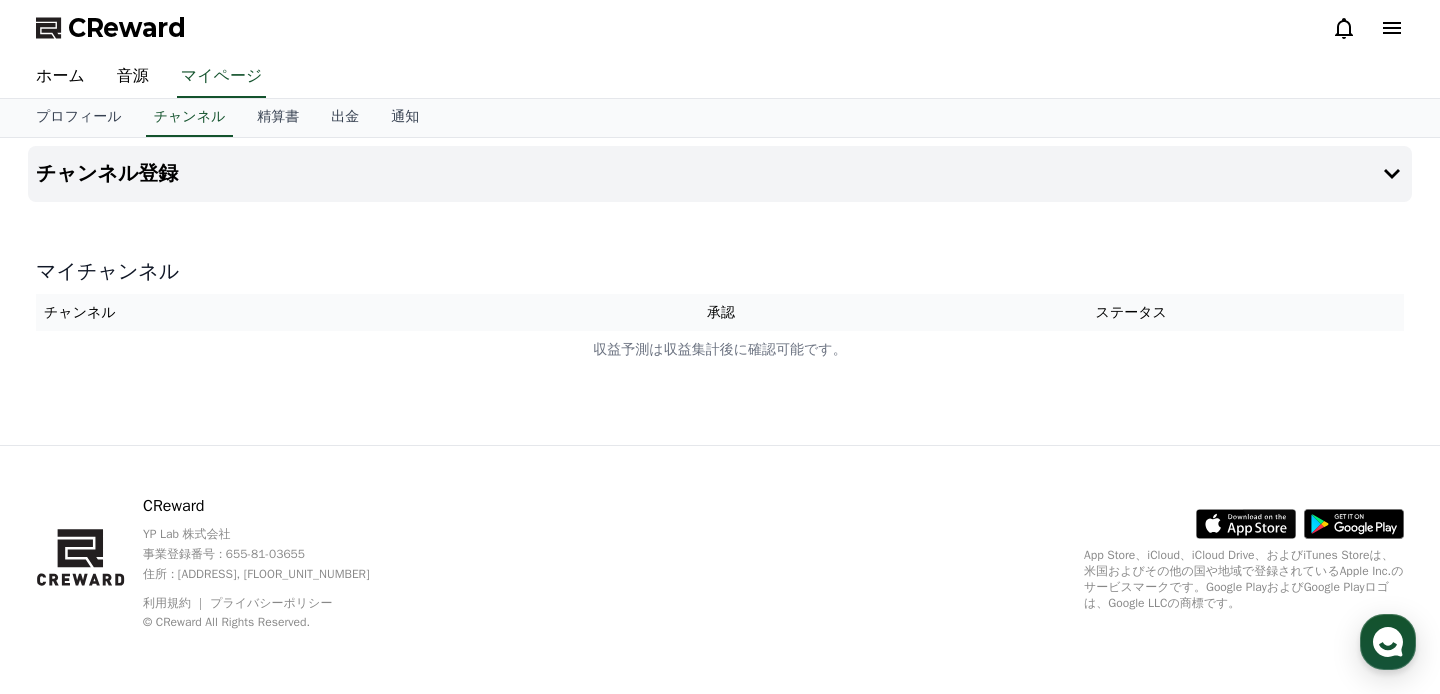 scroll, scrollTop: 0, scrollLeft: 0, axis: both 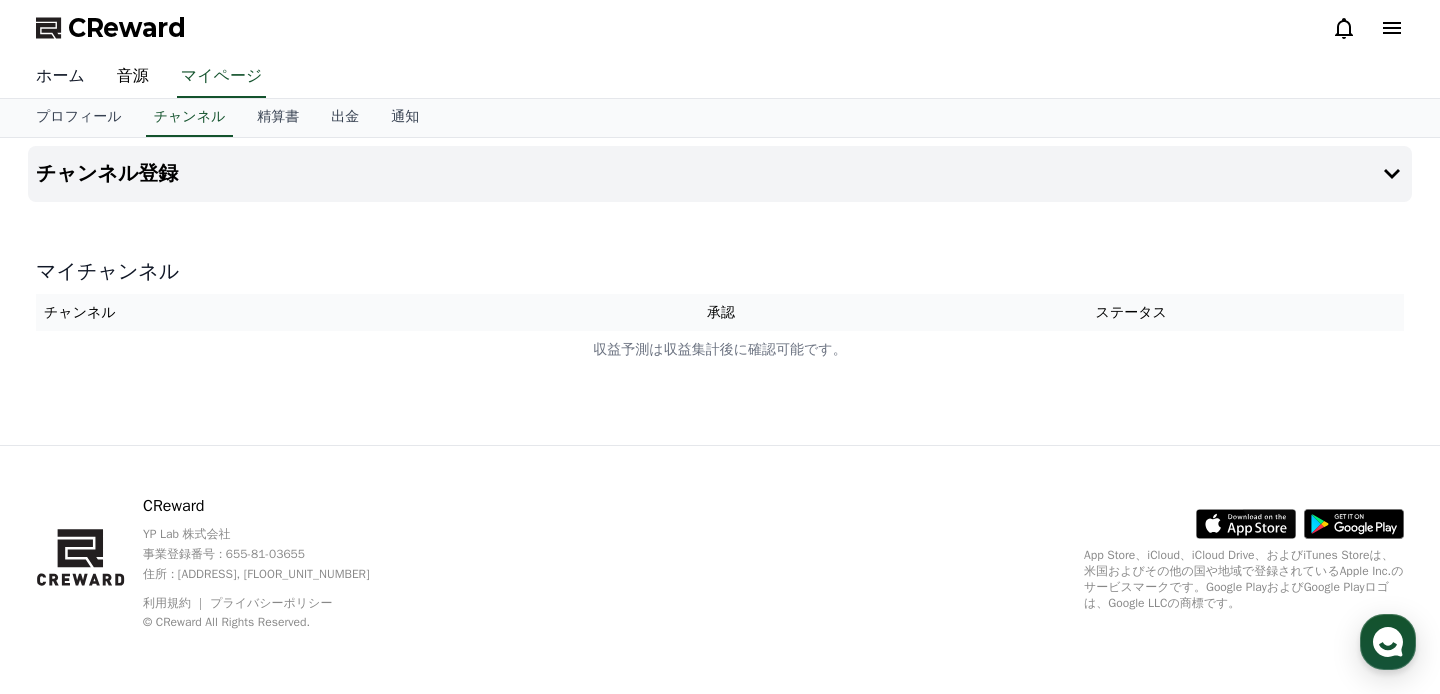 click on "ホーム" at bounding box center (60, 77) 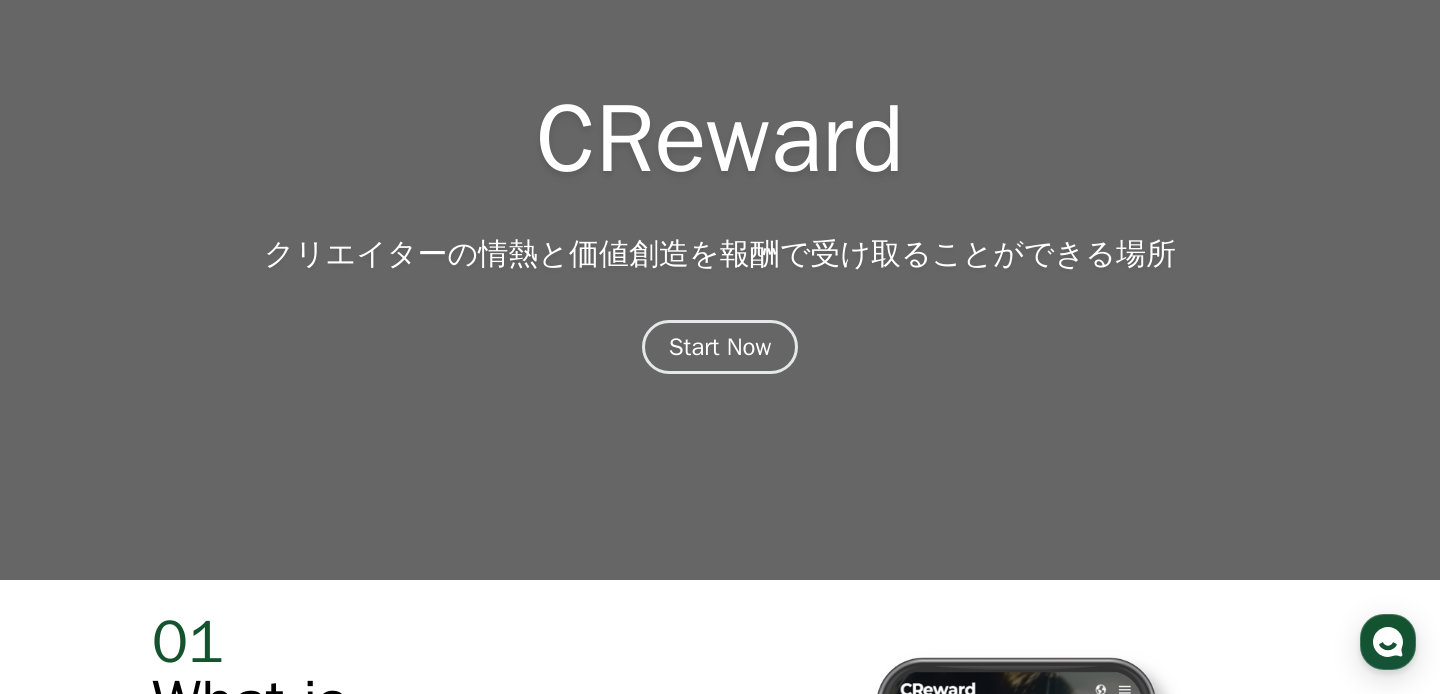 scroll, scrollTop: 23, scrollLeft: 0, axis: vertical 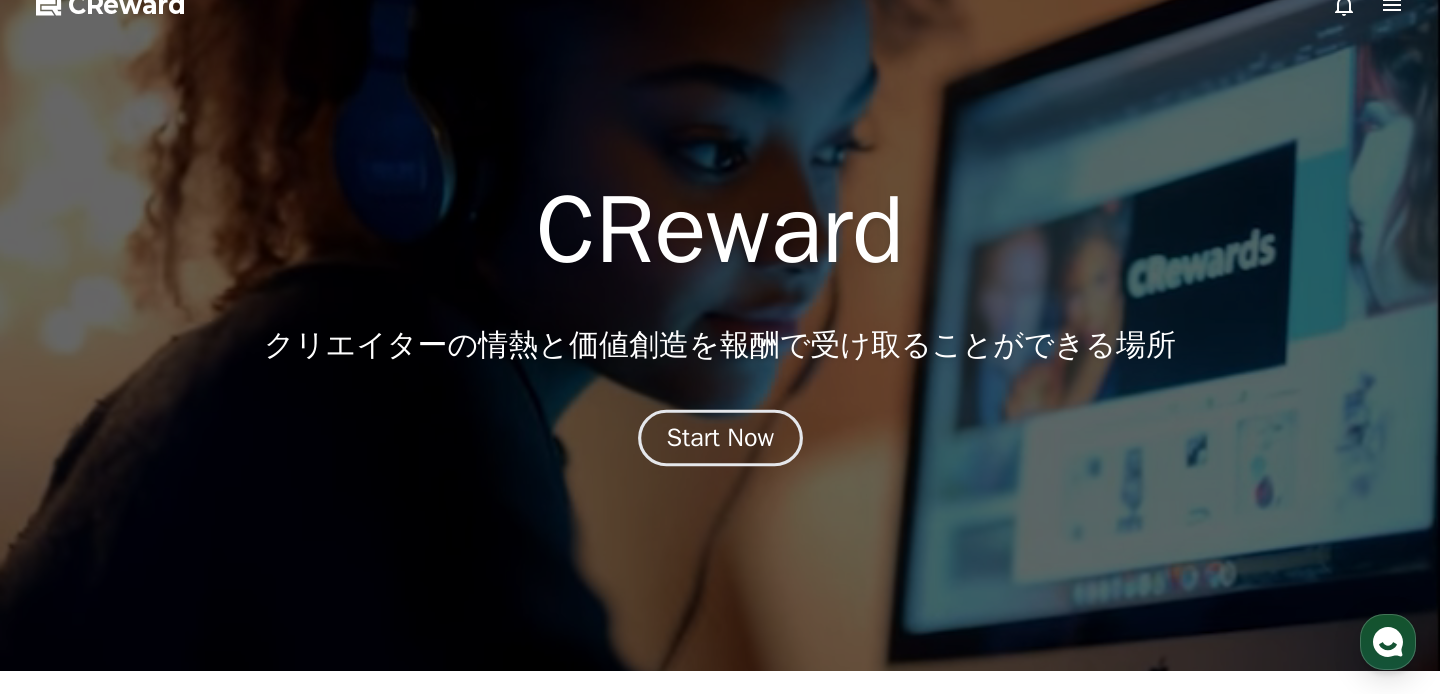 click on "CReward   クリエイターの 情熱 と 価値創造 を 報酬 で受け取ることができる場所     Start Now" at bounding box center [720, 352] 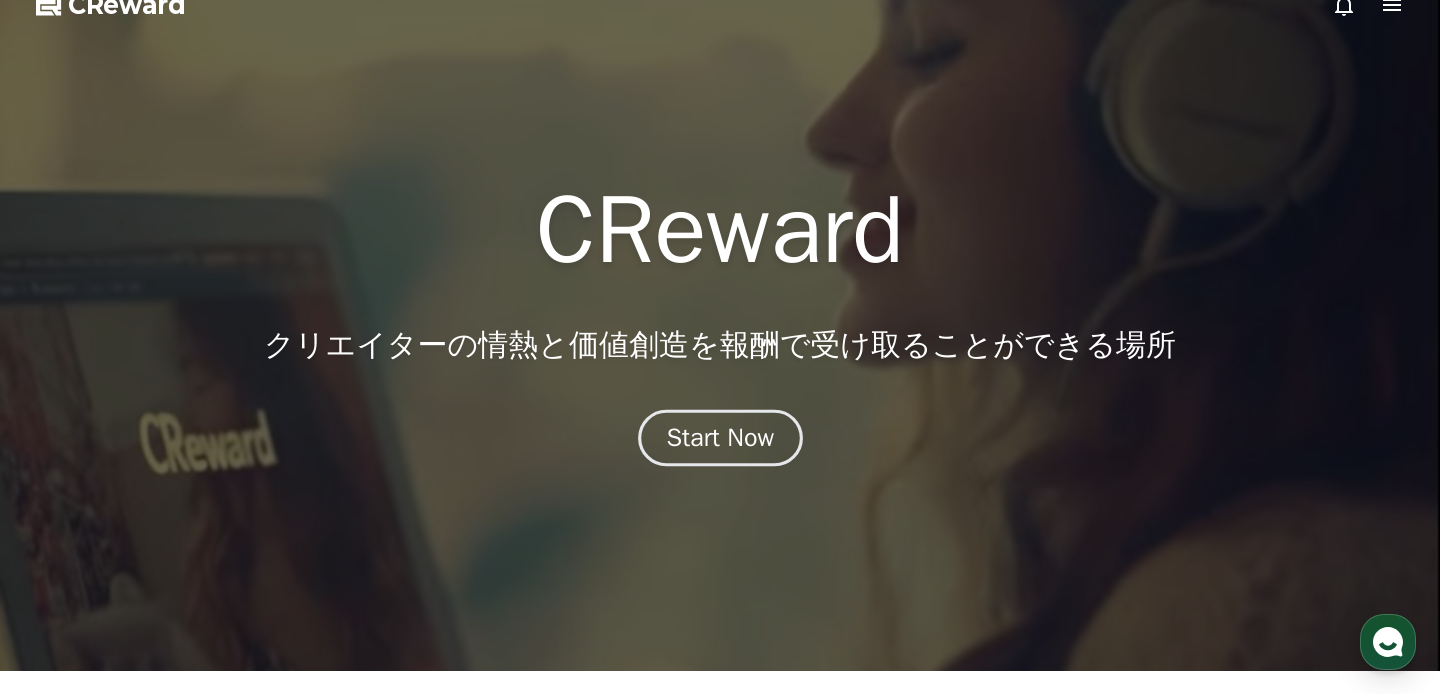 click on "Start Now" at bounding box center [720, 438] 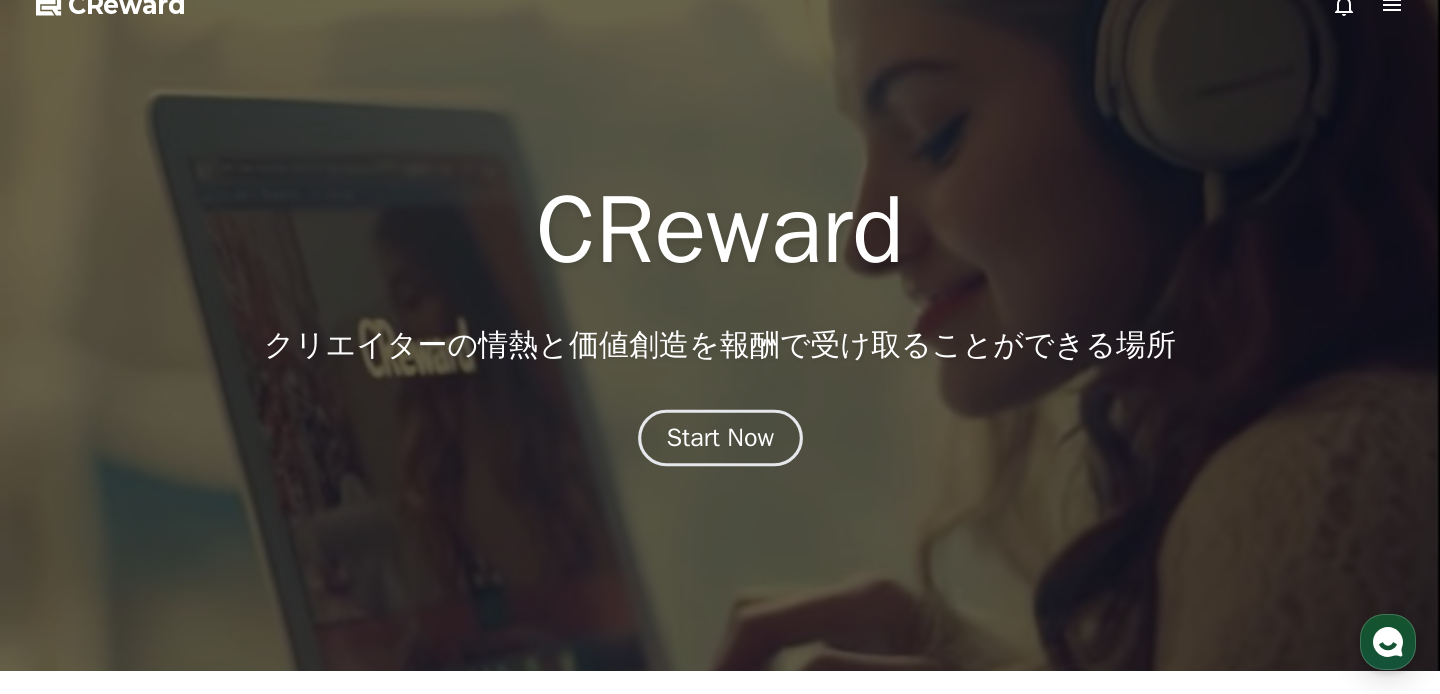 scroll, scrollTop: 0, scrollLeft: 0, axis: both 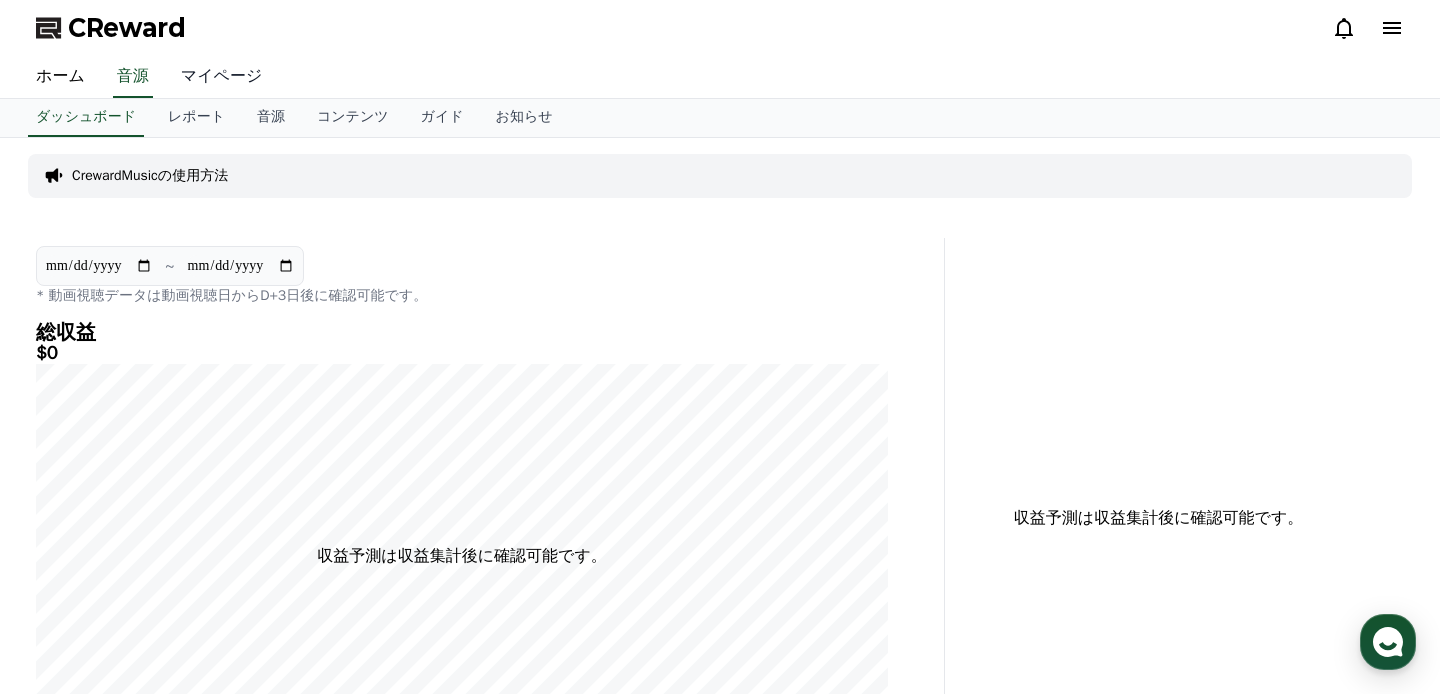 click on "マイページ" at bounding box center [222, 77] 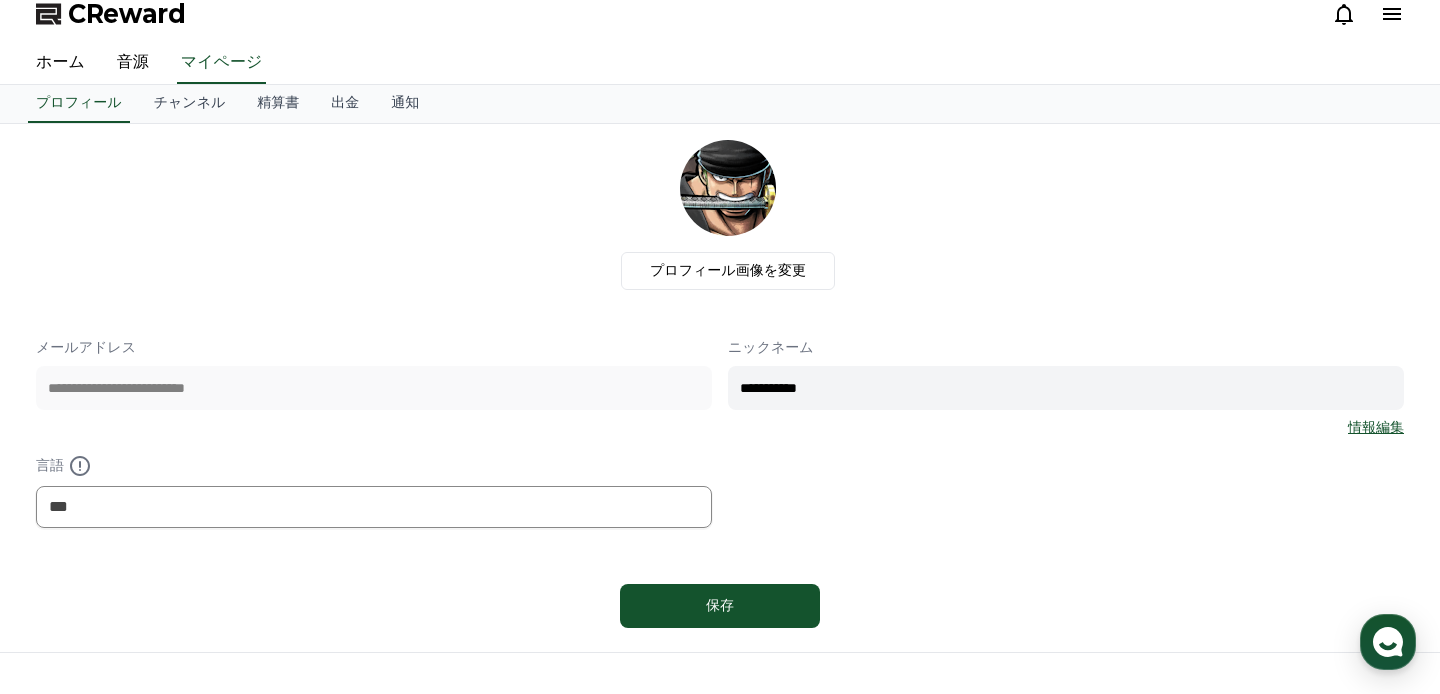 scroll, scrollTop: 0, scrollLeft: 0, axis: both 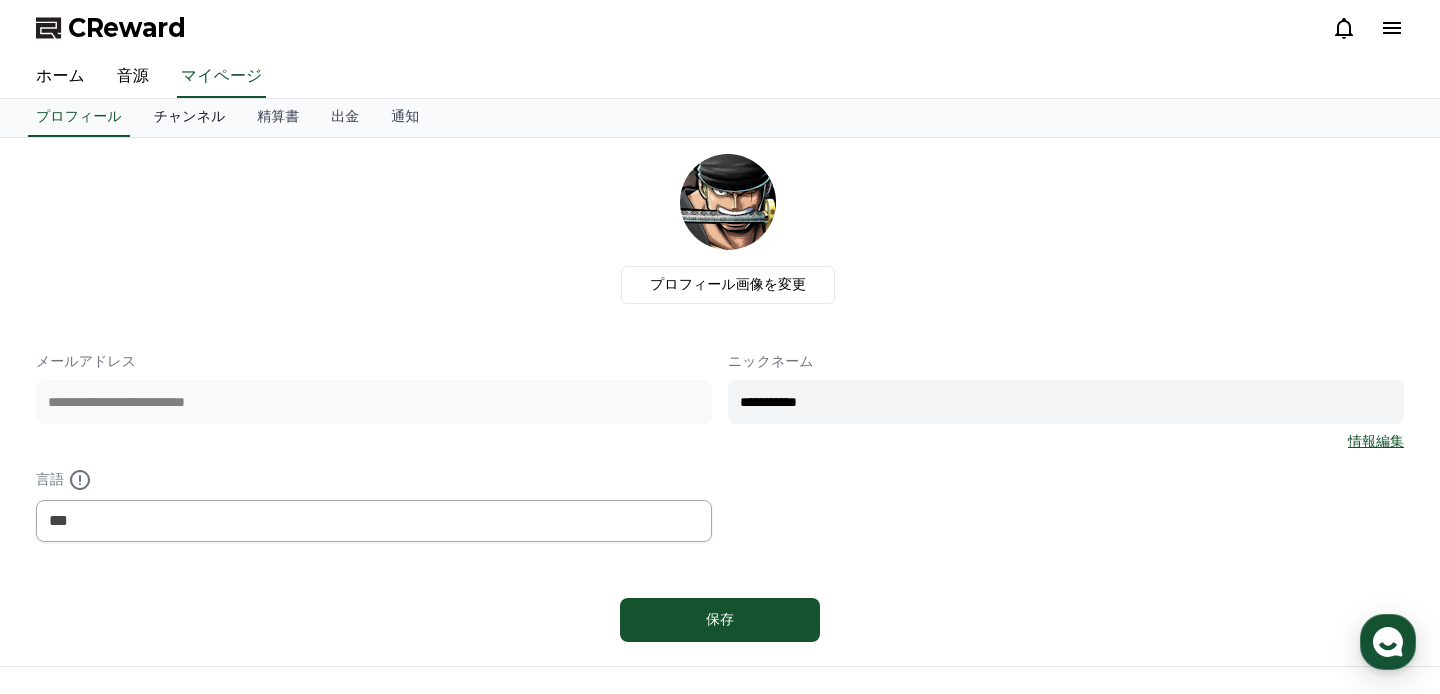 click on "チャンネル" at bounding box center [190, 118] 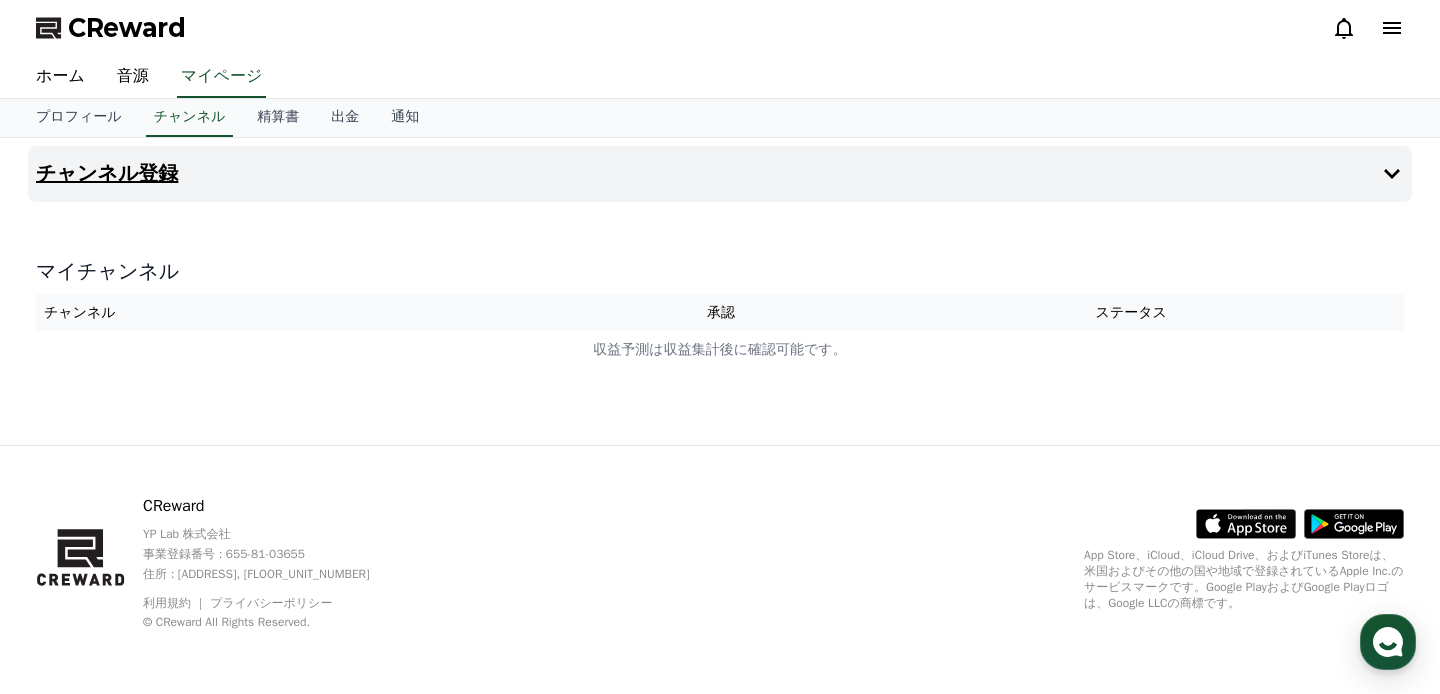 click on "チャンネル登録" at bounding box center (720, 174) 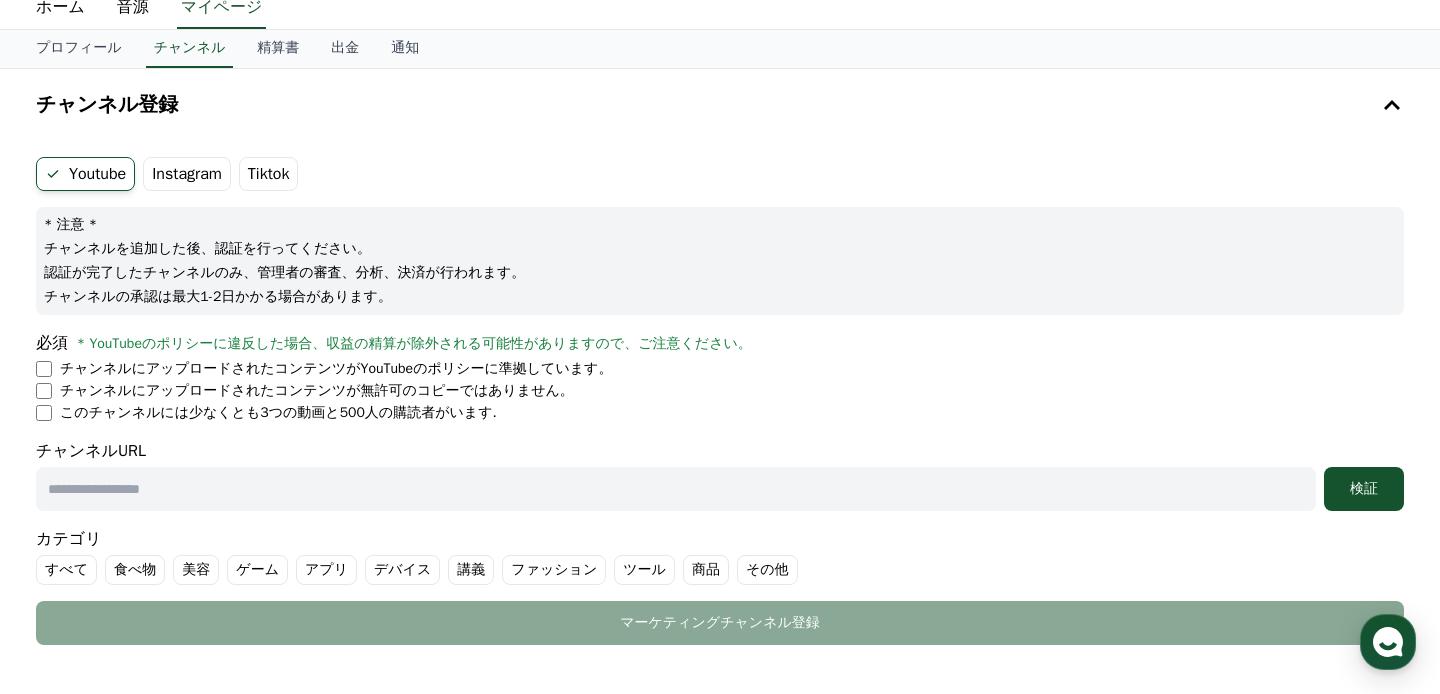 scroll, scrollTop: 72, scrollLeft: 0, axis: vertical 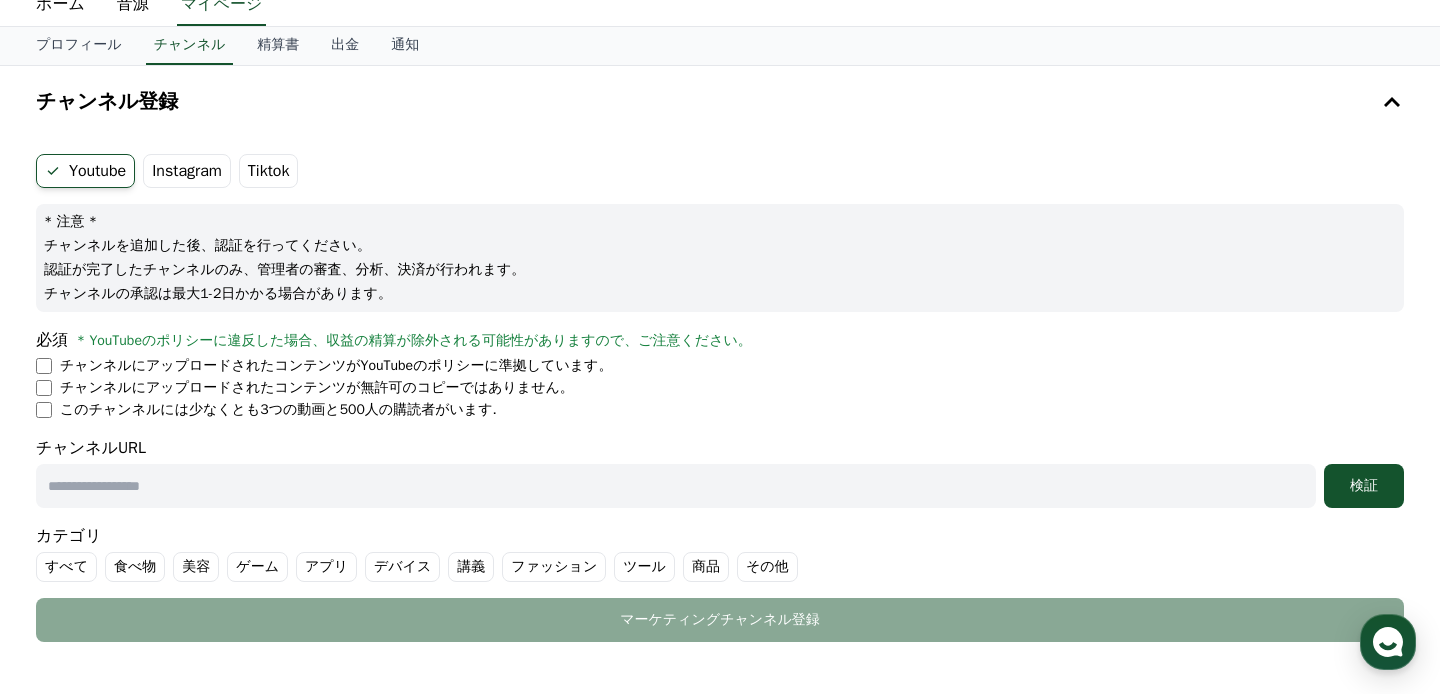 click at bounding box center (676, 486) 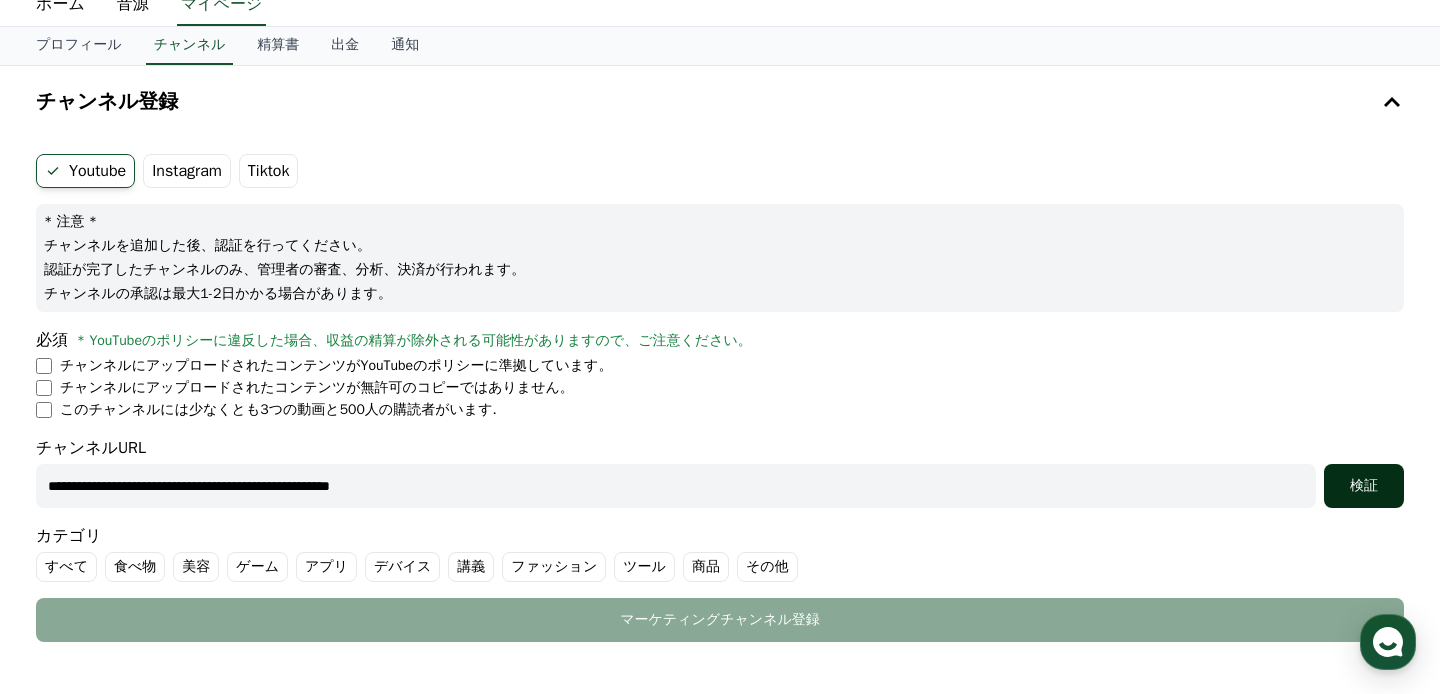 type on "**********" 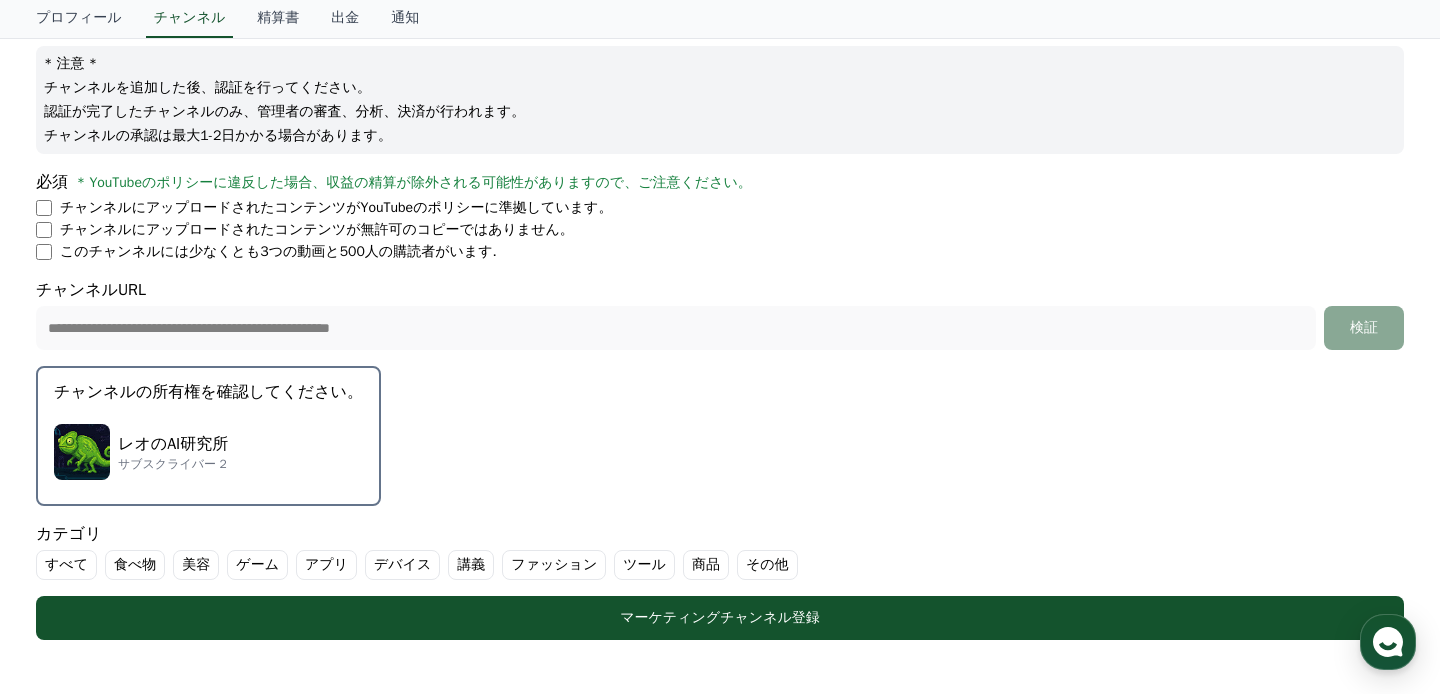 scroll, scrollTop: 239, scrollLeft: 0, axis: vertical 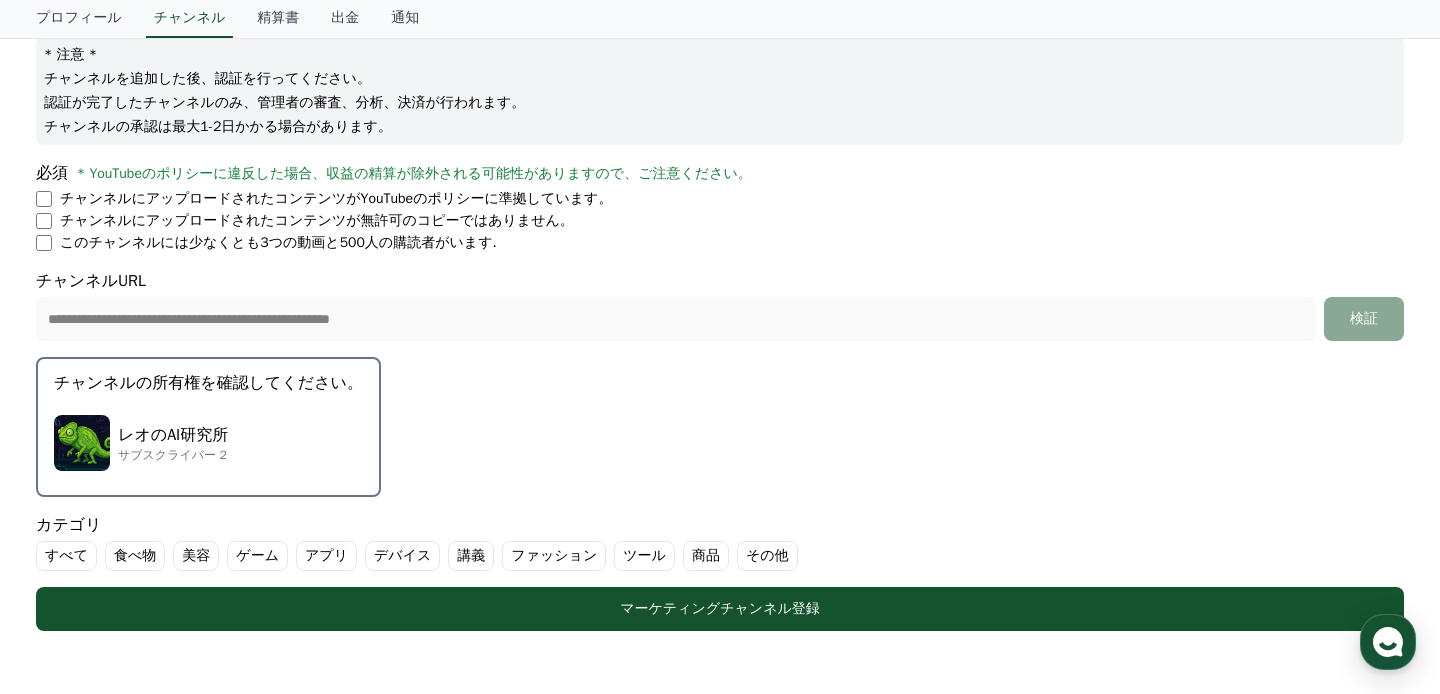 click on "チャンネルの所有権を確認してください。" at bounding box center [208, 383] 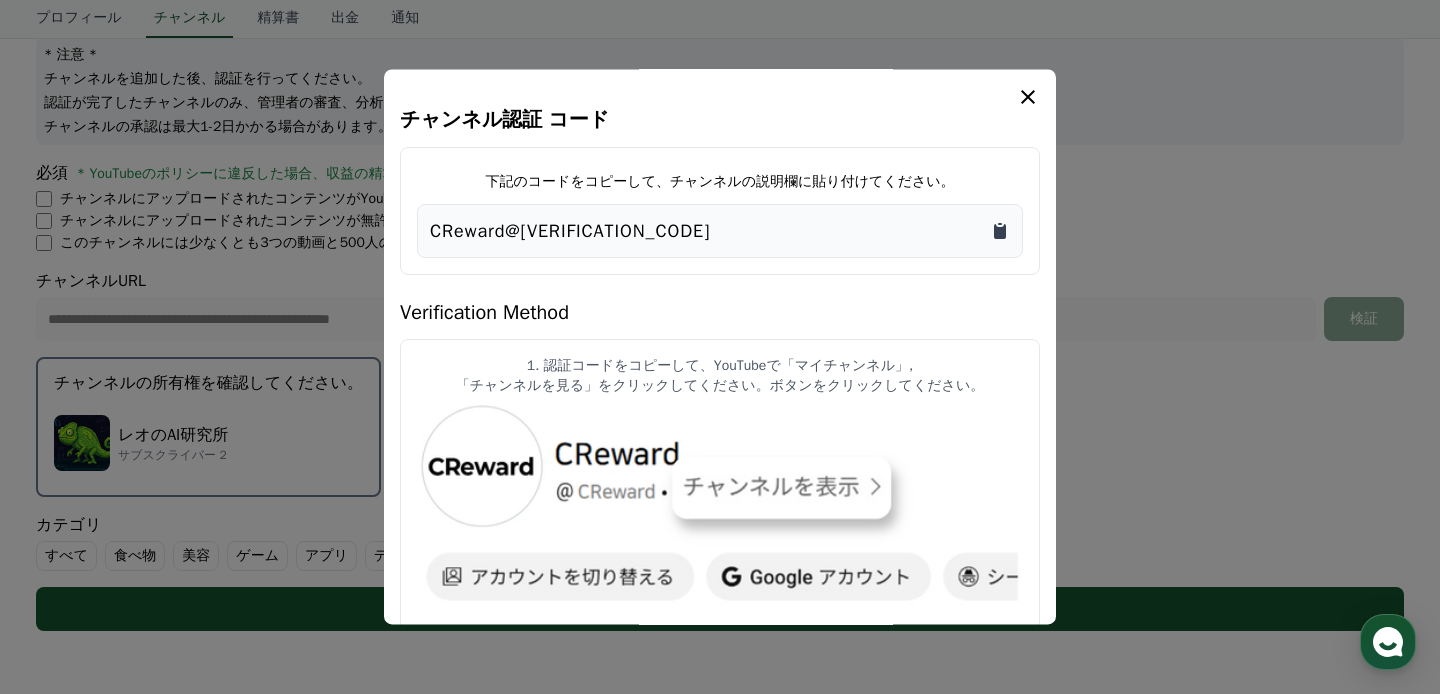 click 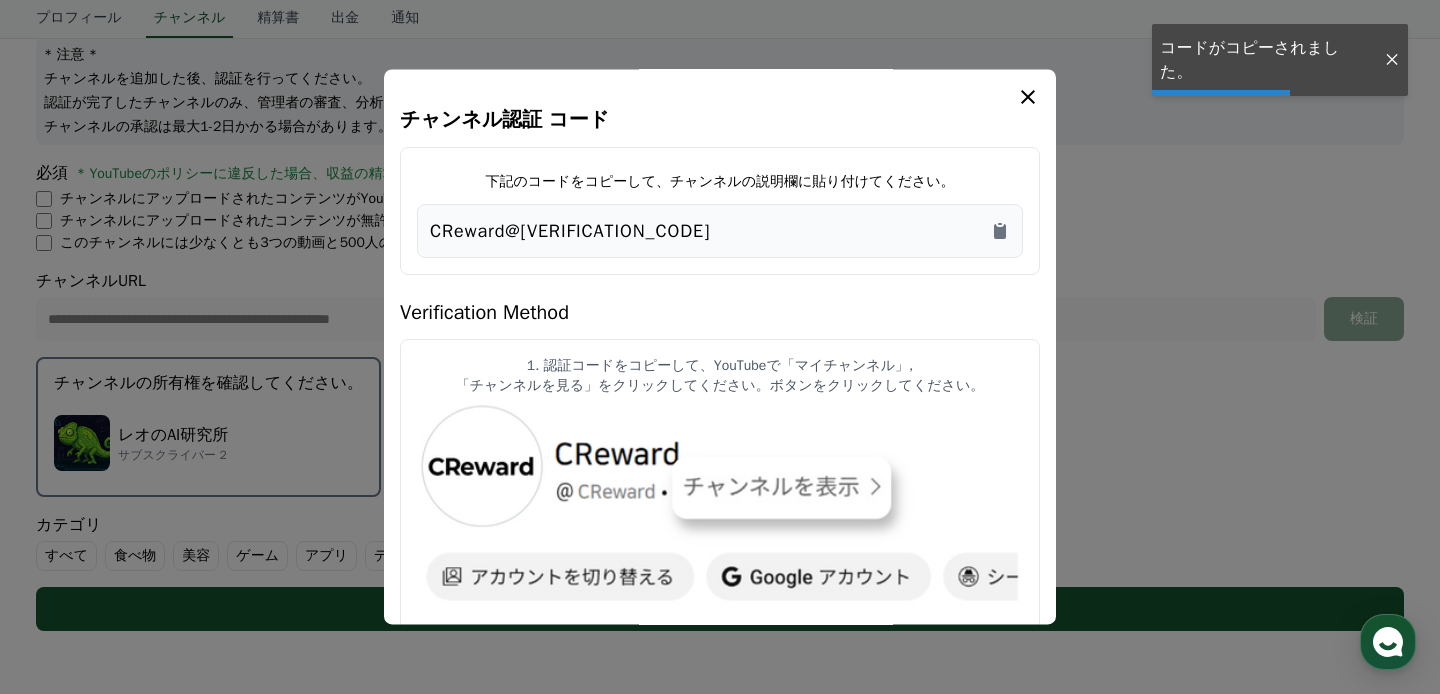 click 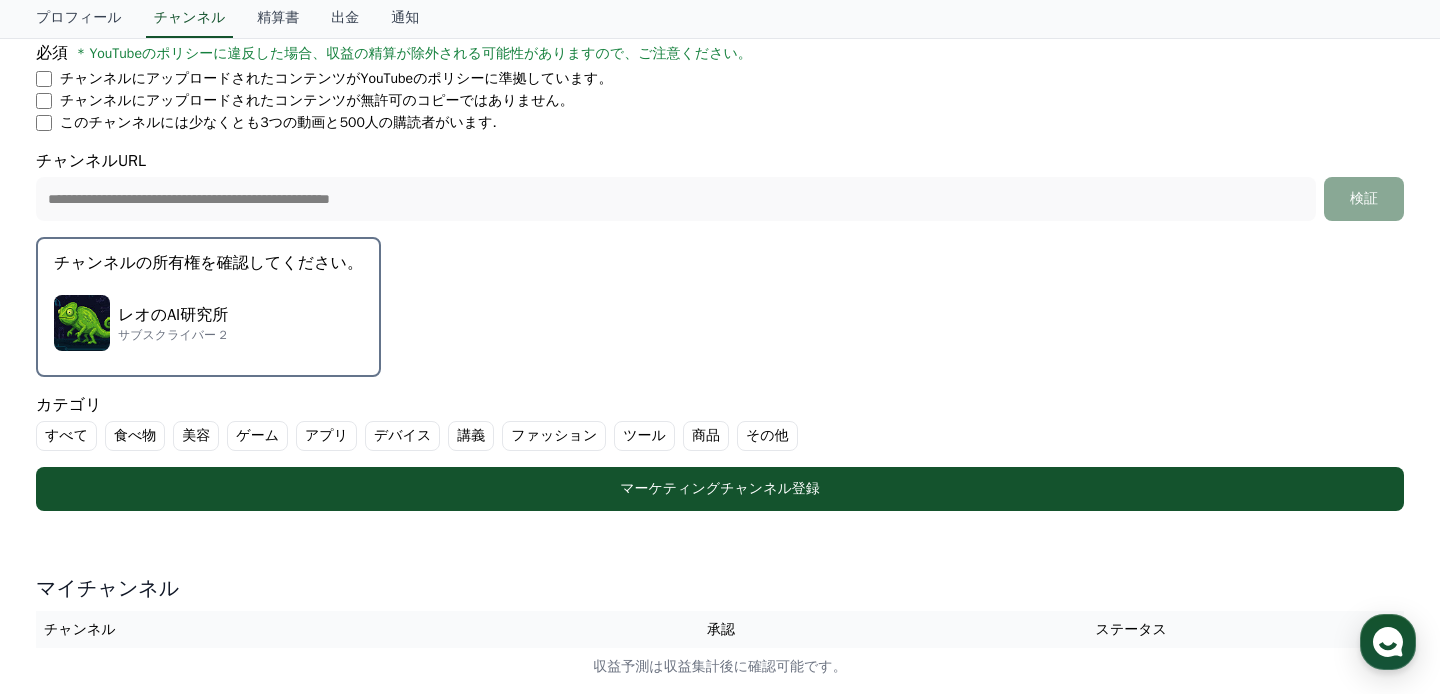 scroll, scrollTop: 0, scrollLeft: 0, axis: both 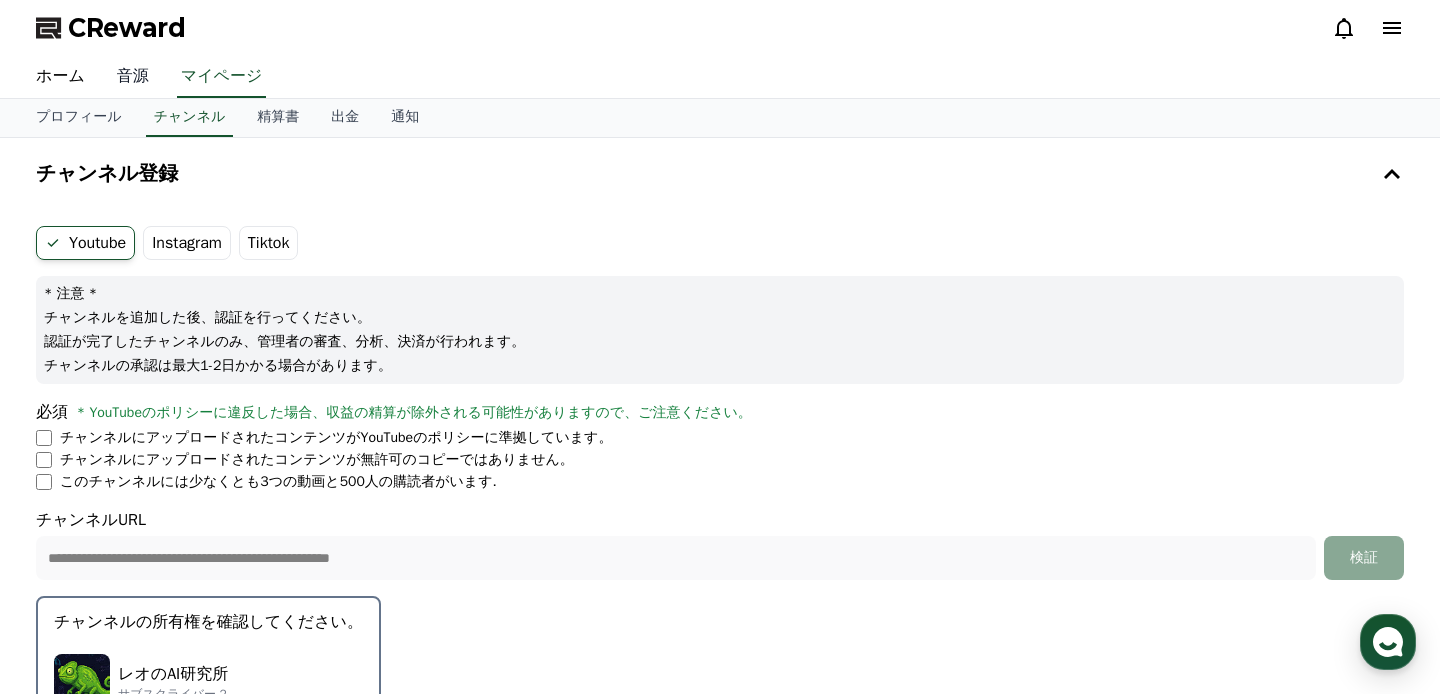 click on "音源" at bounding box center [133, 77] 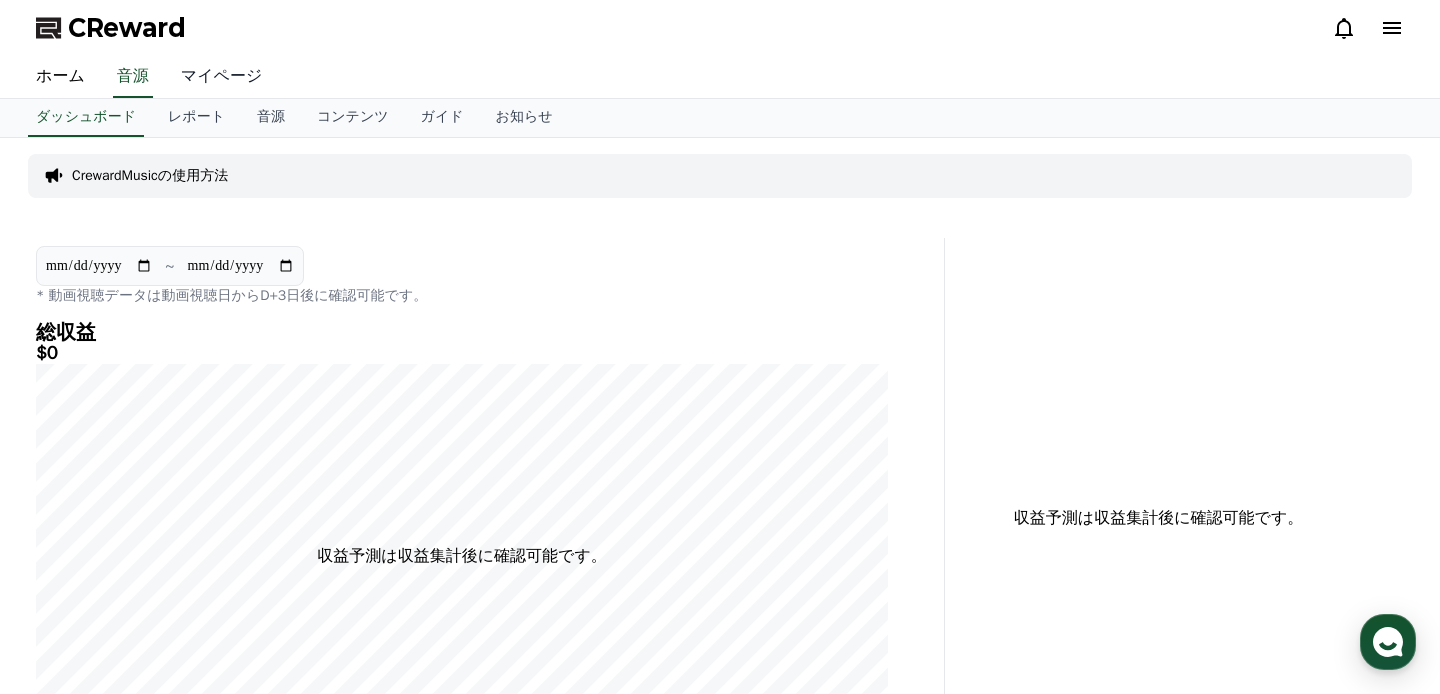 click on "マイページ" at bounding box center (222, 77) 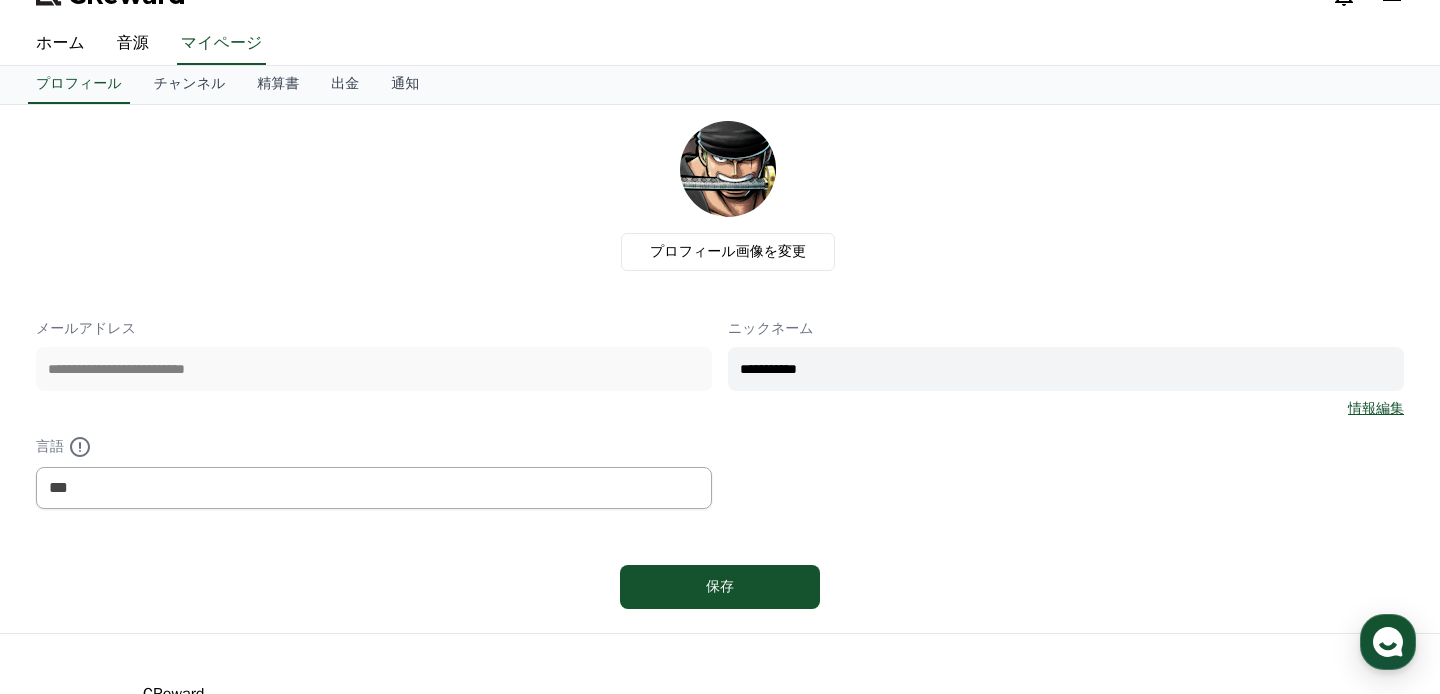 scroll, scrollTop: 0, scrollLeft: 0, axis: both 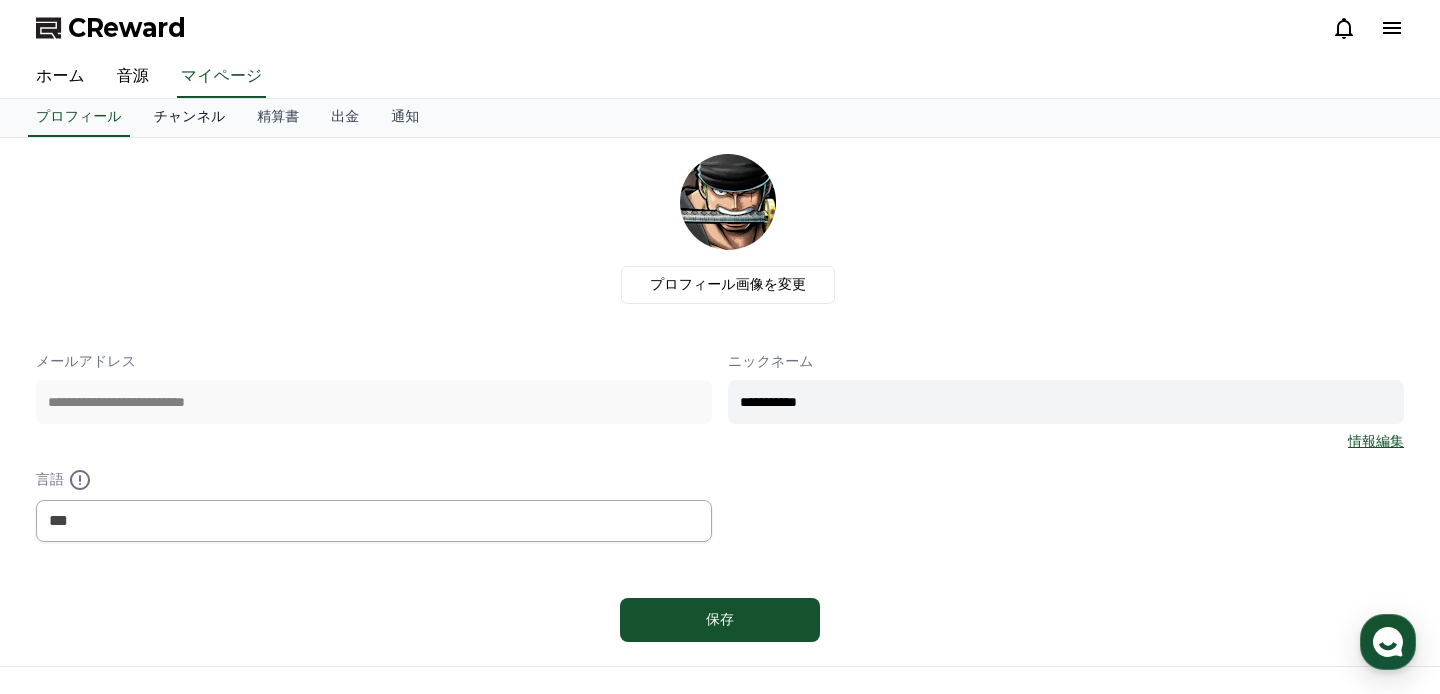 click on "チャンネル" at bounding box center [190, 118] 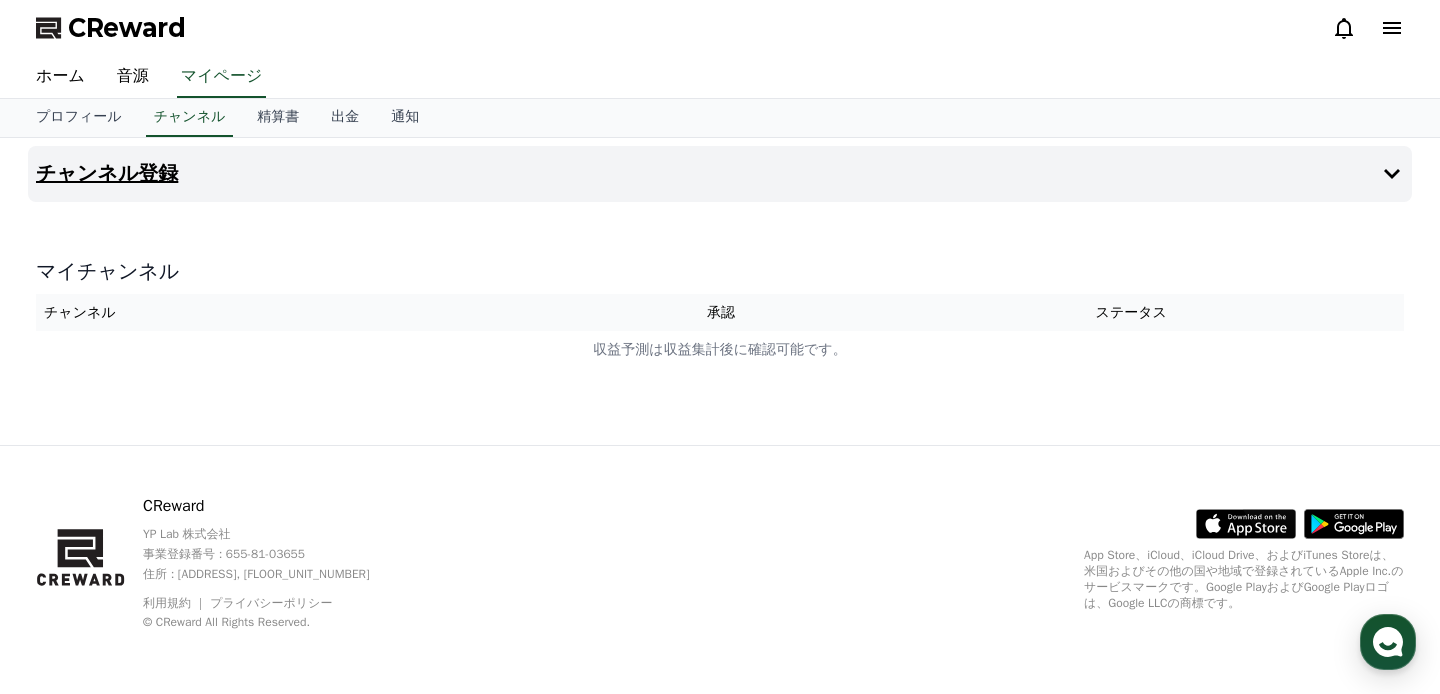 click 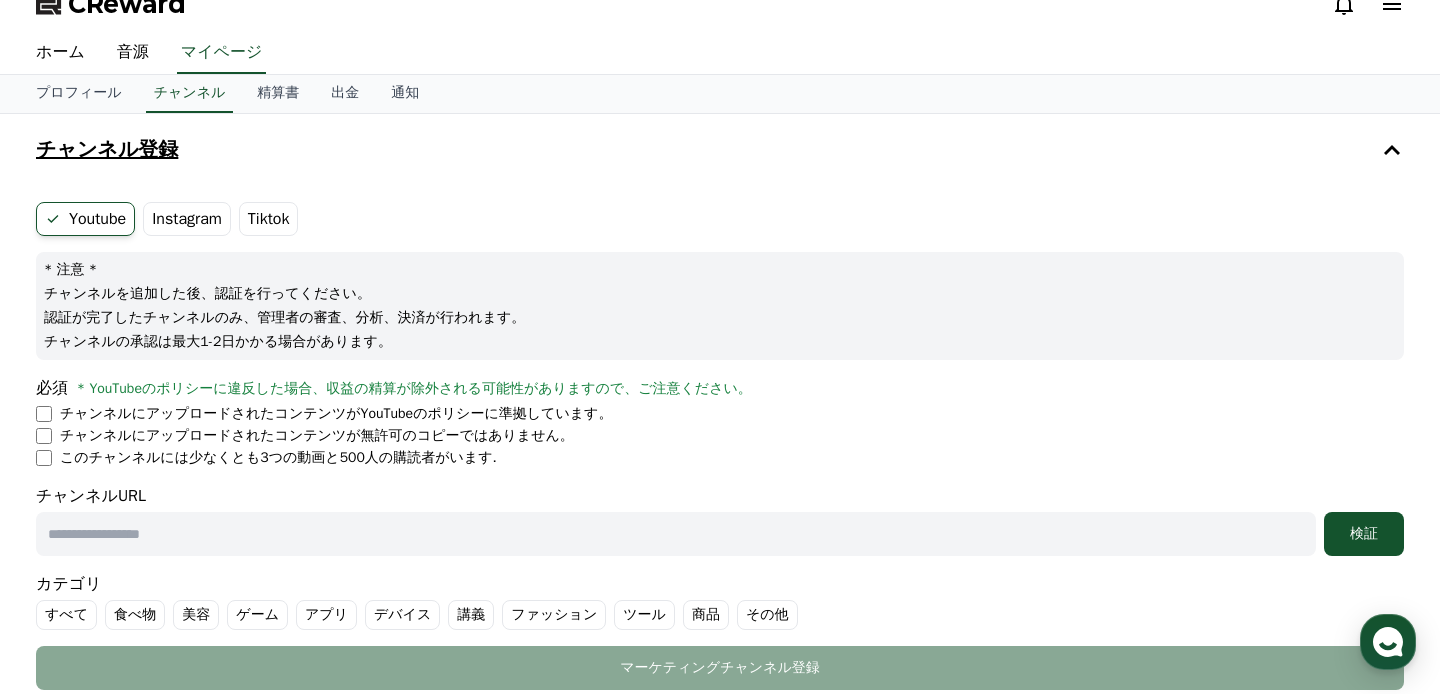 scroll, scrollTop: 0, scrollLeft: 0, axis: both 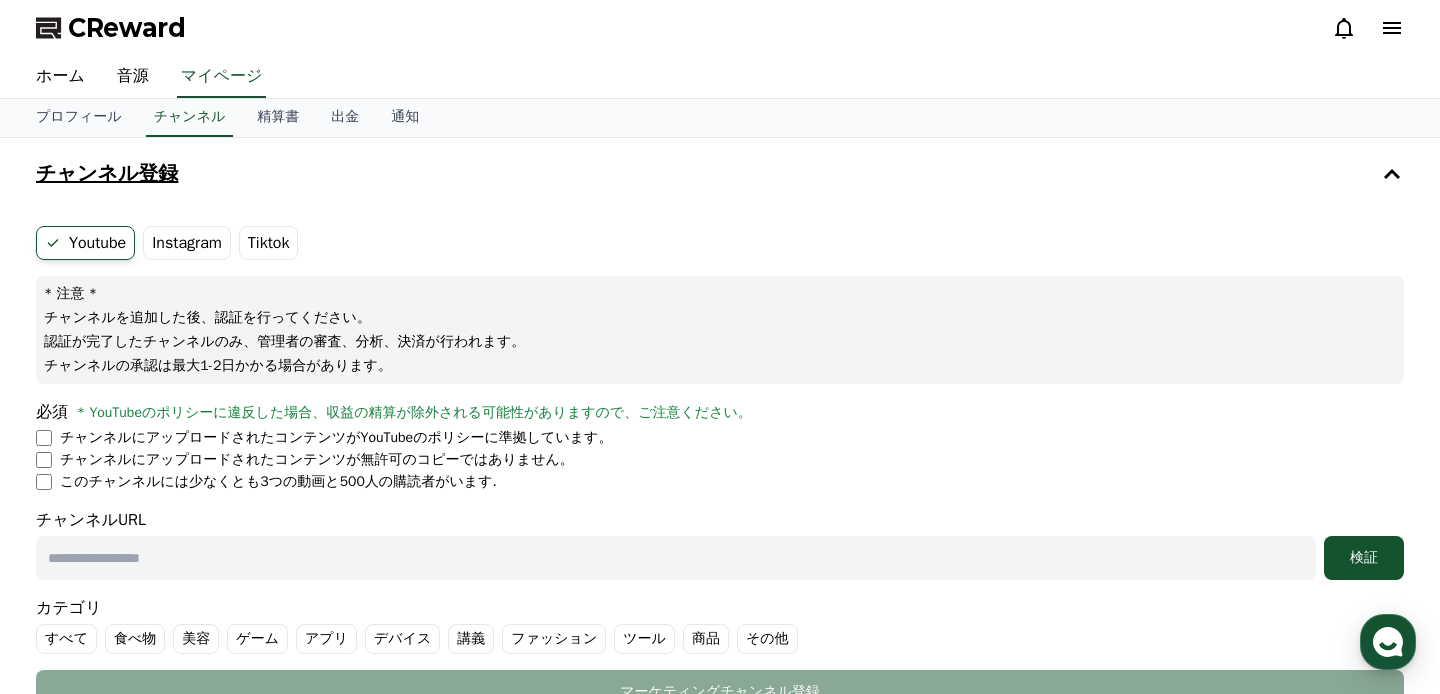 click on "Instagram" at bounding box center [187, 243] 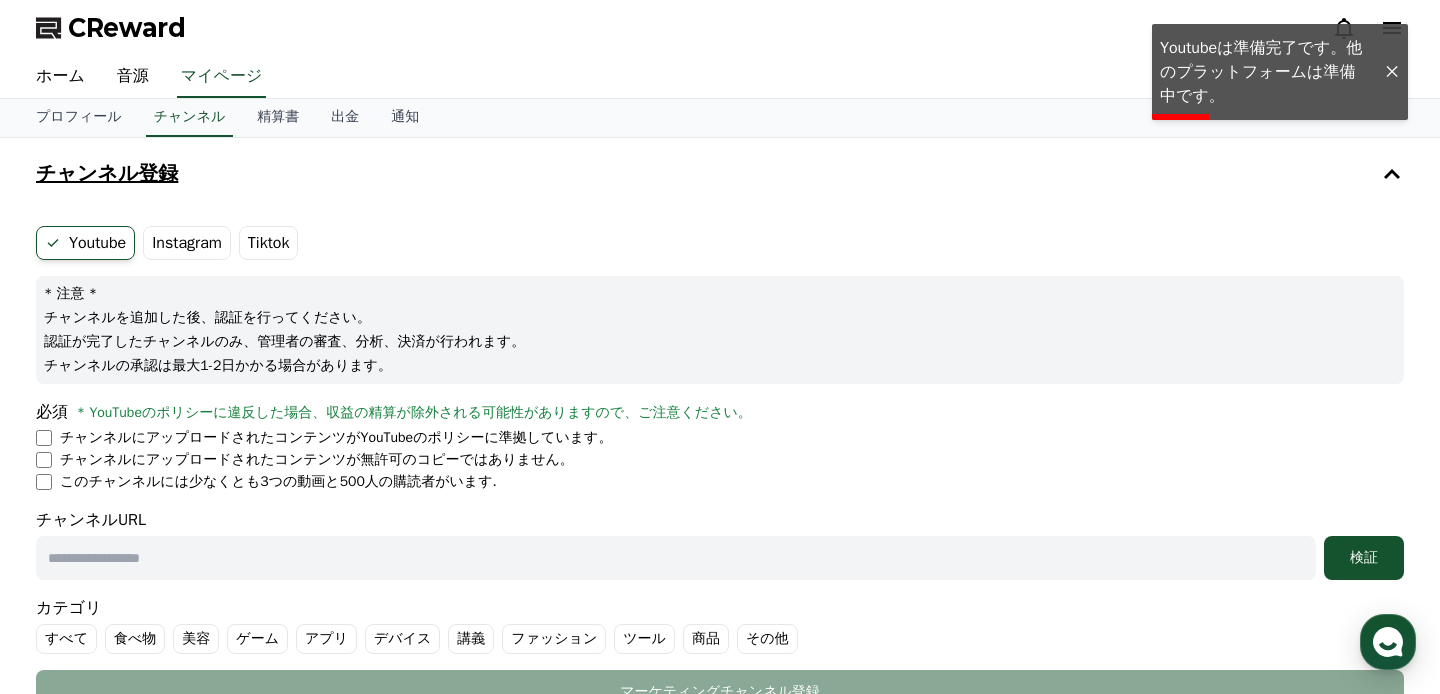 click at bounding box center (1392, 72) 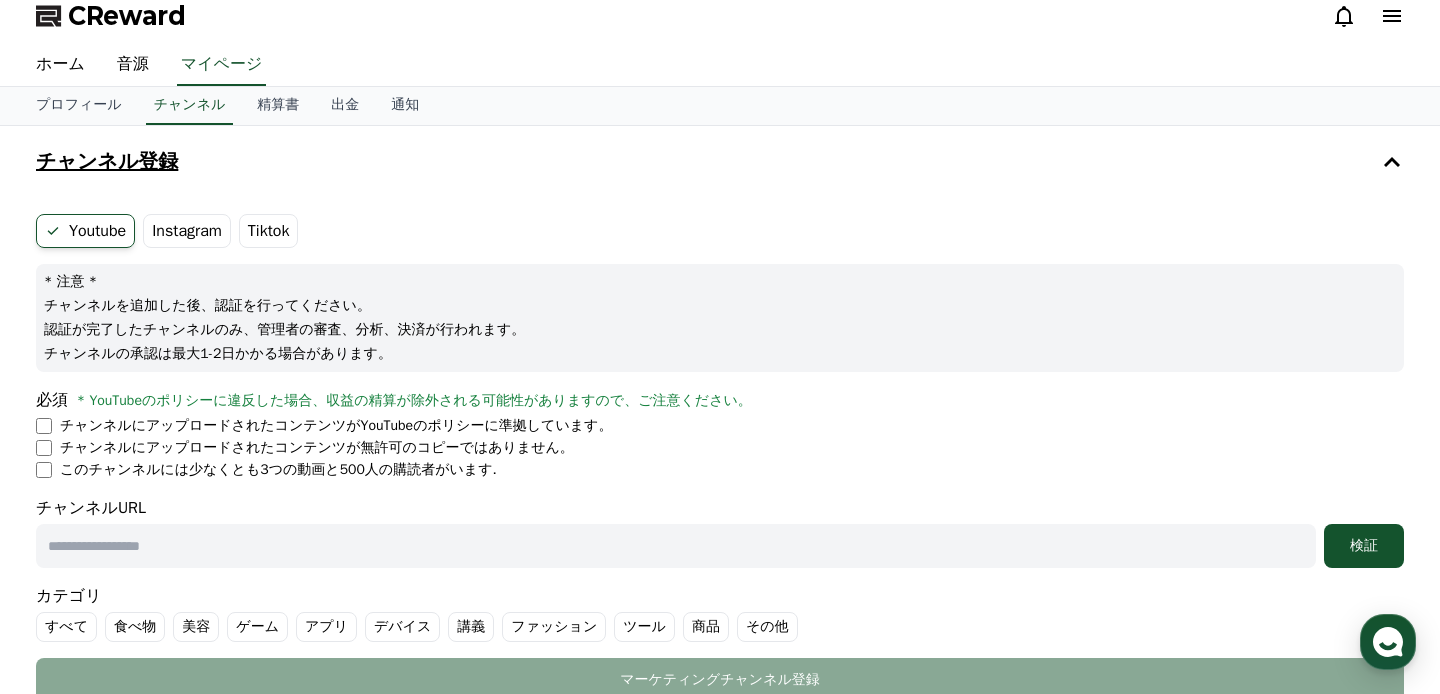 scroll, scrollTop: 13, scrollLeft: 0, axis: vertical 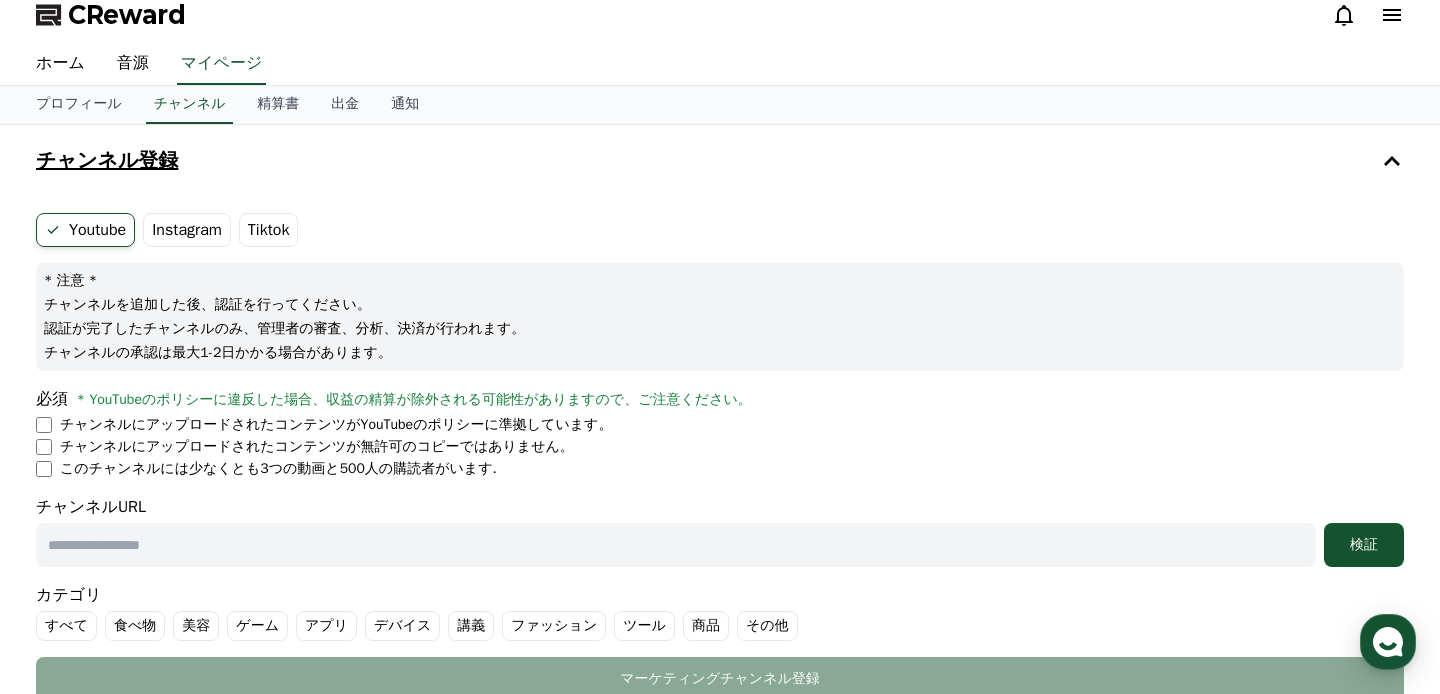 click on "Youtube    Instagram    Tiktok   * 注意 *   チャンネルを追加した後、認証を行ってください。   認証が完了したチャンネルのみ、管理者の審査、分析、決済が行われます。   チャンネルの承認は最大1-2日かかる場合があります。   必須     * YouTubeのポリシーに違反した場合、収益の精算が除外される可能性がありますので、ご注意ください。     チャンネルにアップロードされたコンテンツがYouTubeのポリシーに準拠しています。   チャンネルにアップロードされたコンテンツが無許可のコピーではありません。   このチャンネルには少なくとも3つの動画と500人の購読者がいます.   チャンネルURL      検証     カテゴリ     すべて    食べ物    美容    ゲーム    アプリ    デバイス    講義    ファッション    ツール    商品    その他     マーケティングチャンネル登録" at bounding box center [720, 457] 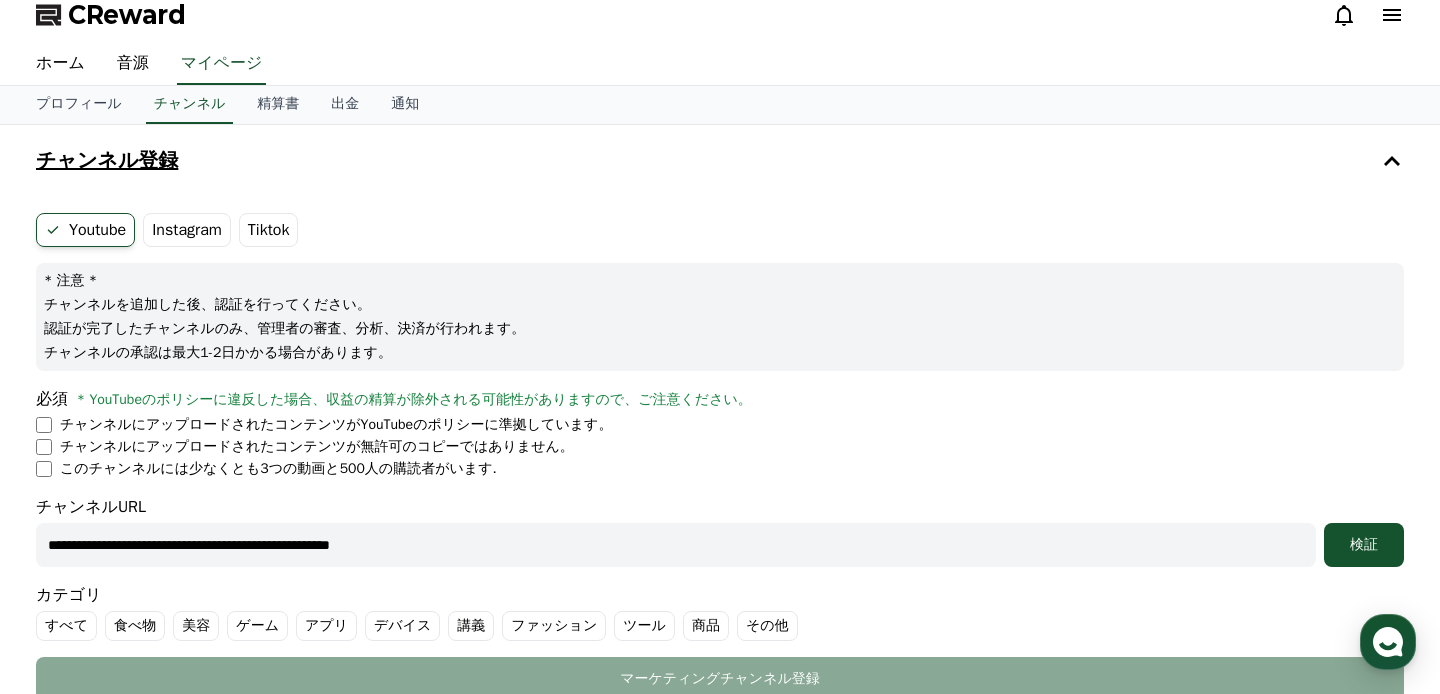 type on "**********" 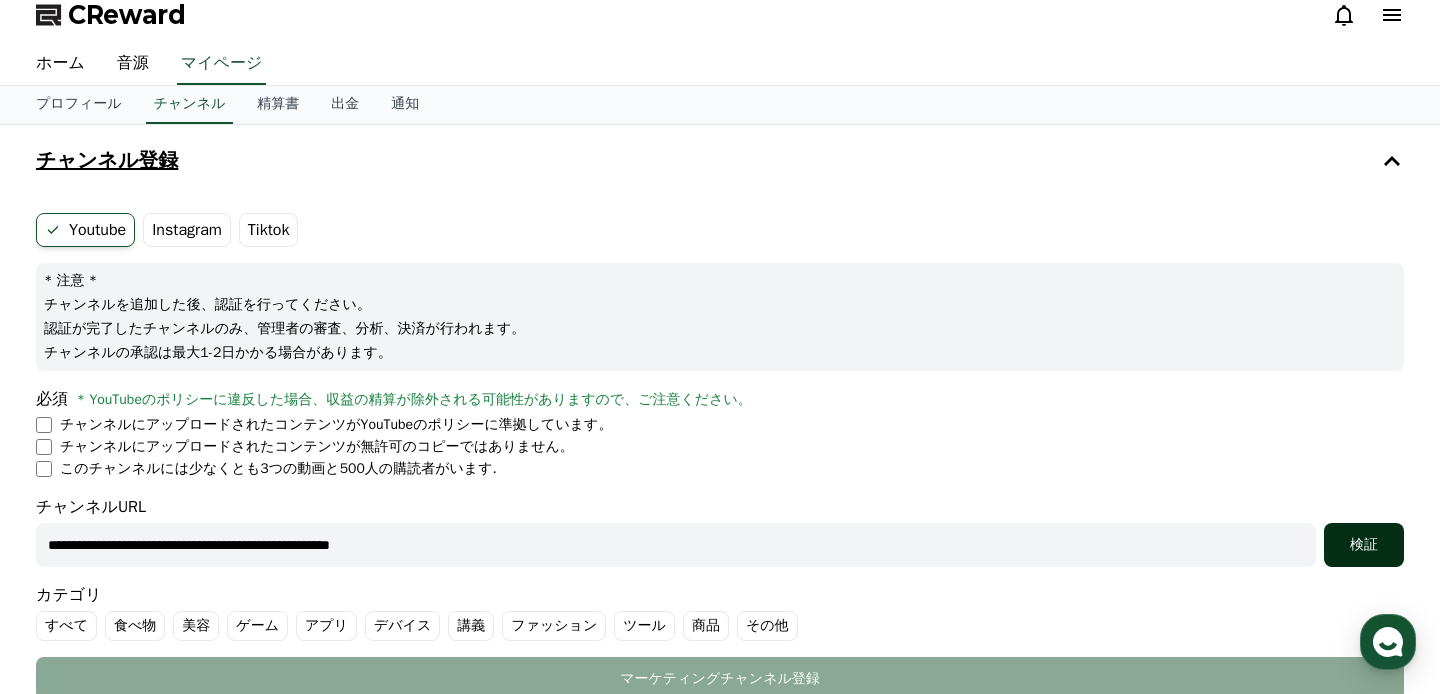 click on "検証" at bounding box center [1364, 545] 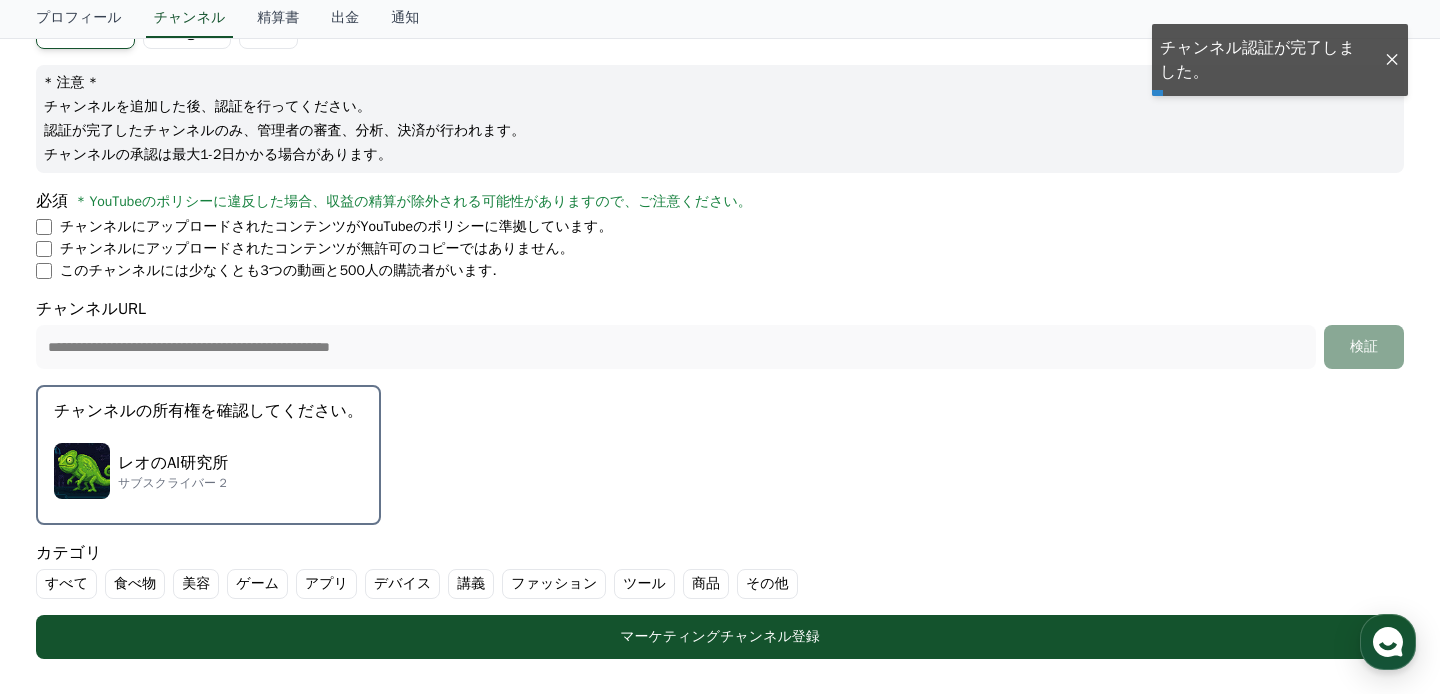 scroll, scrollTop: 217, scrollLeft: 0, axis: vertical 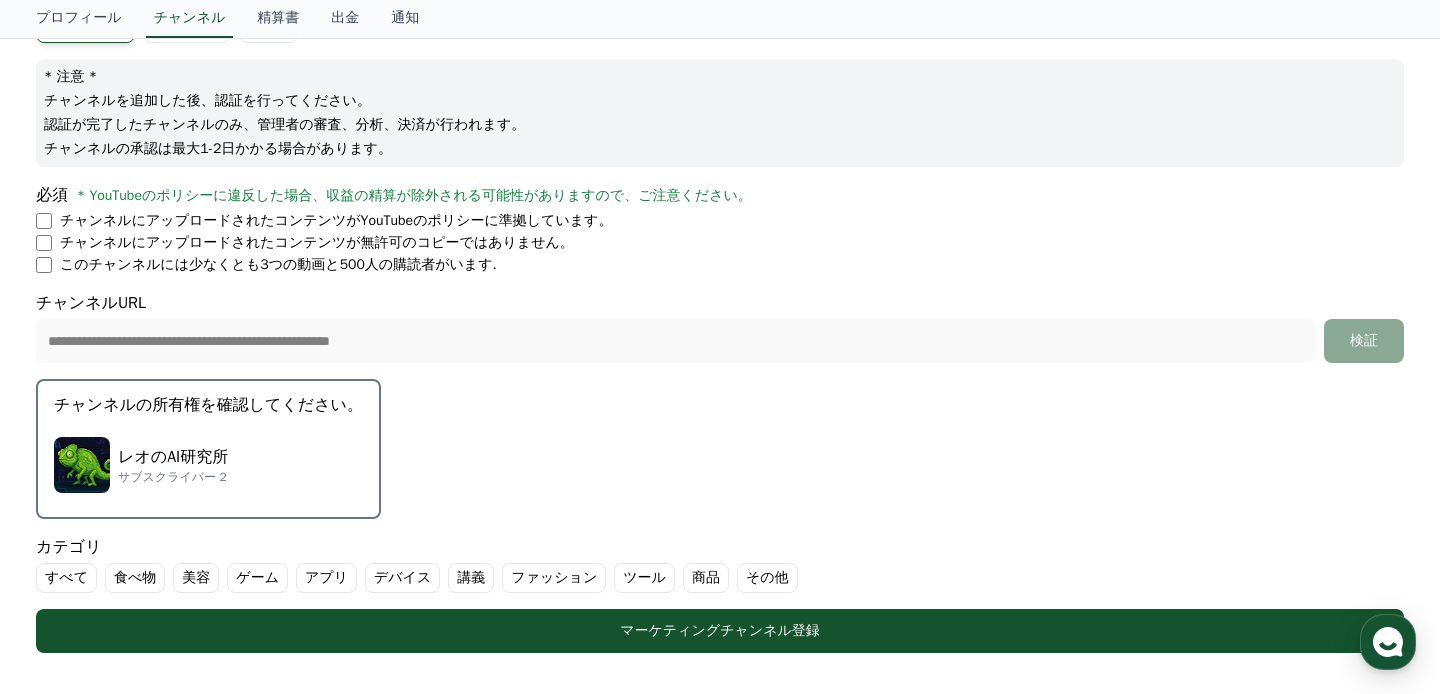 click on "サブスクライバー
2" at bounding box center [173, 477] 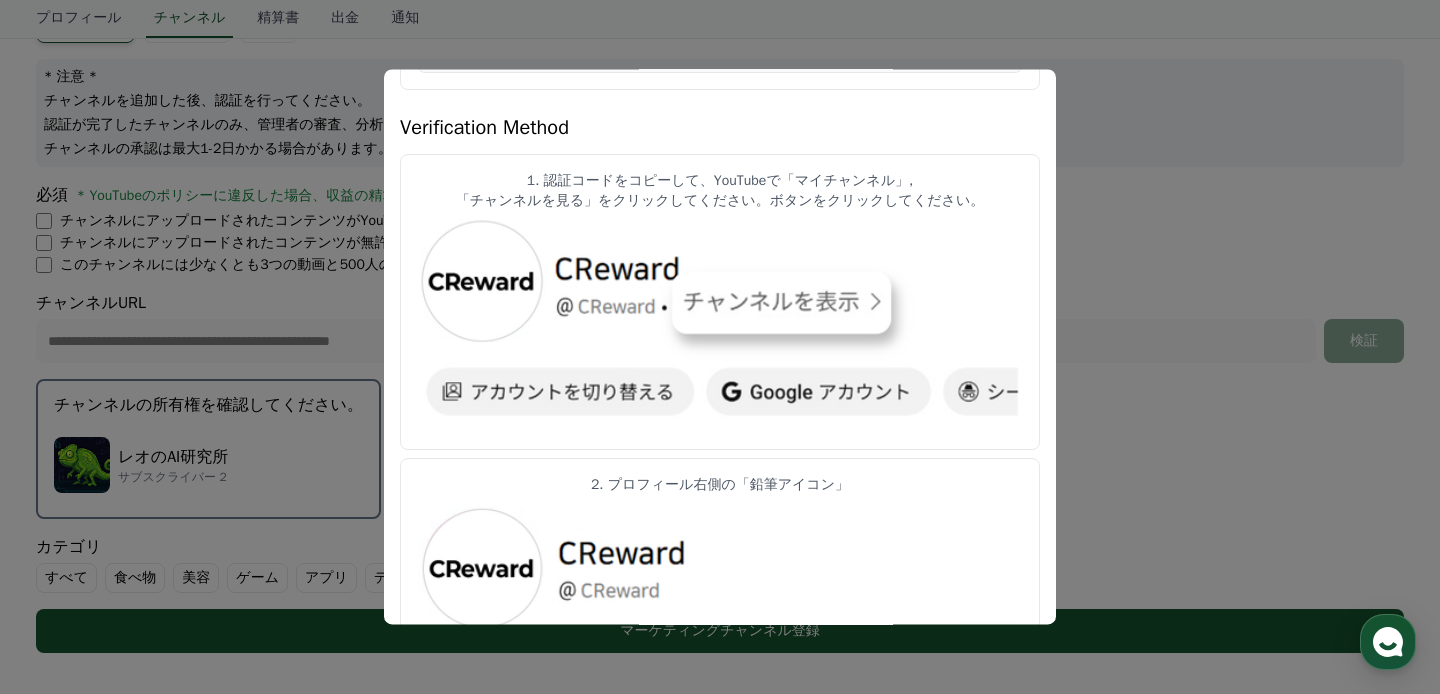 scroll, scrollTop: 0, scrollLeft: 0, axis: both 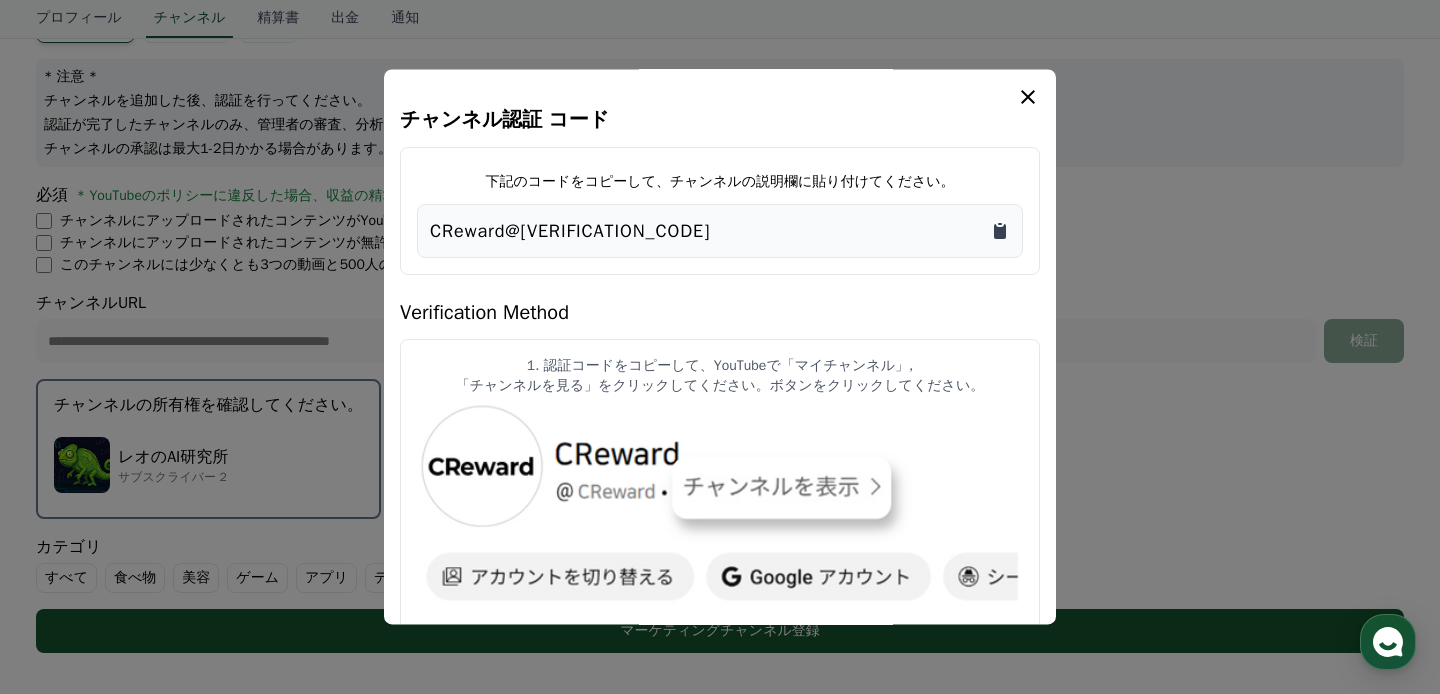 click 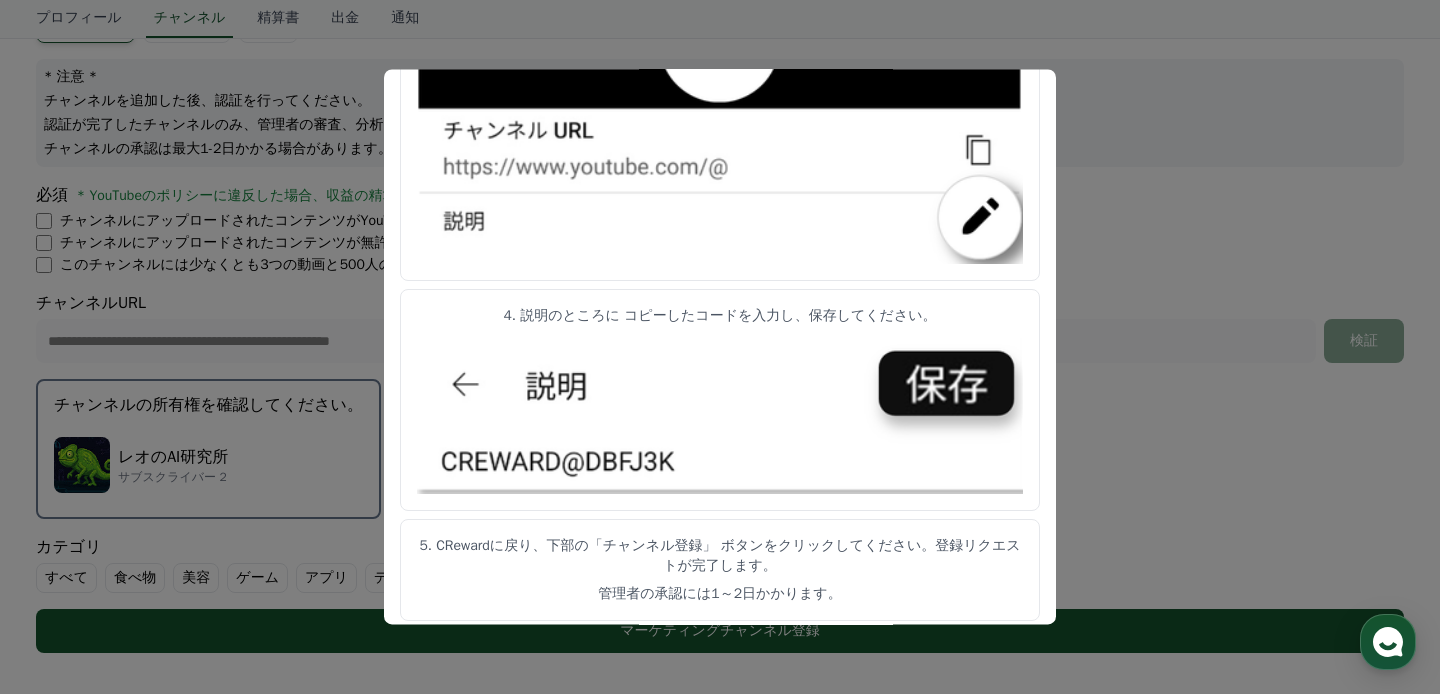 scroll, scrollTop: 1091, scrollLeft: 0, axis: vertical 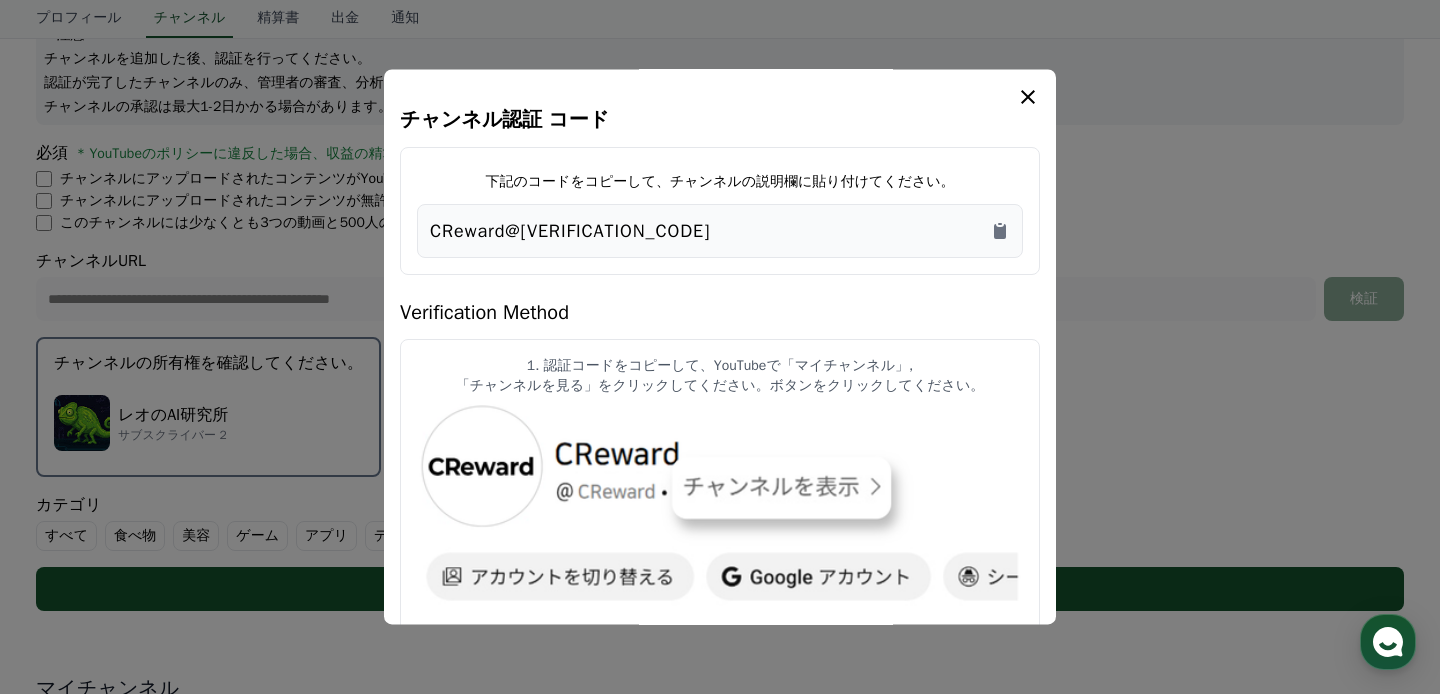 click on "チャンネル認証 コード   下記のコードをコピーして、チャンネルの説明欄に貼り付けてください。   CReward@[VERIFICATION_CODE]     Verification Method   1. 認証コードをコピーして、YouTubeで「マイチャンネル」,   「チャンネルを見る」をクリックしてください。ボタンをクリックしてください。     2. プロフィール右側の「鉛筆アイコン」     3. 「チャンネル設定」の「説明」を押してください     4. 説明のところに コピーしたコードを入力し、保存してください。     5. CRewardに戻り、下部の「チャンネル登録」 ボタンをクリックしてください。登録リクエストが完了します。   管理者の承認には1～2日かかります。" at bounding box center [720, 346] 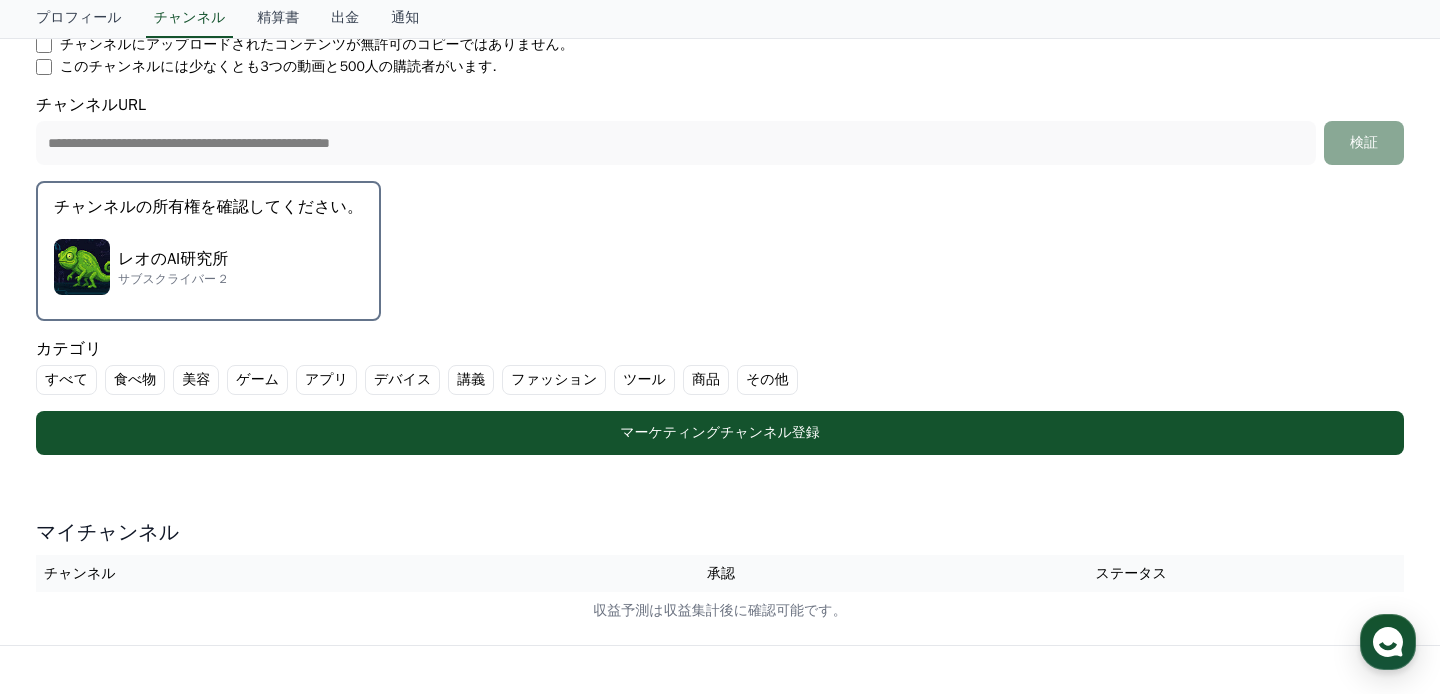scroll, scrollTop: 414, scrollLeft: 0, axis: vertical 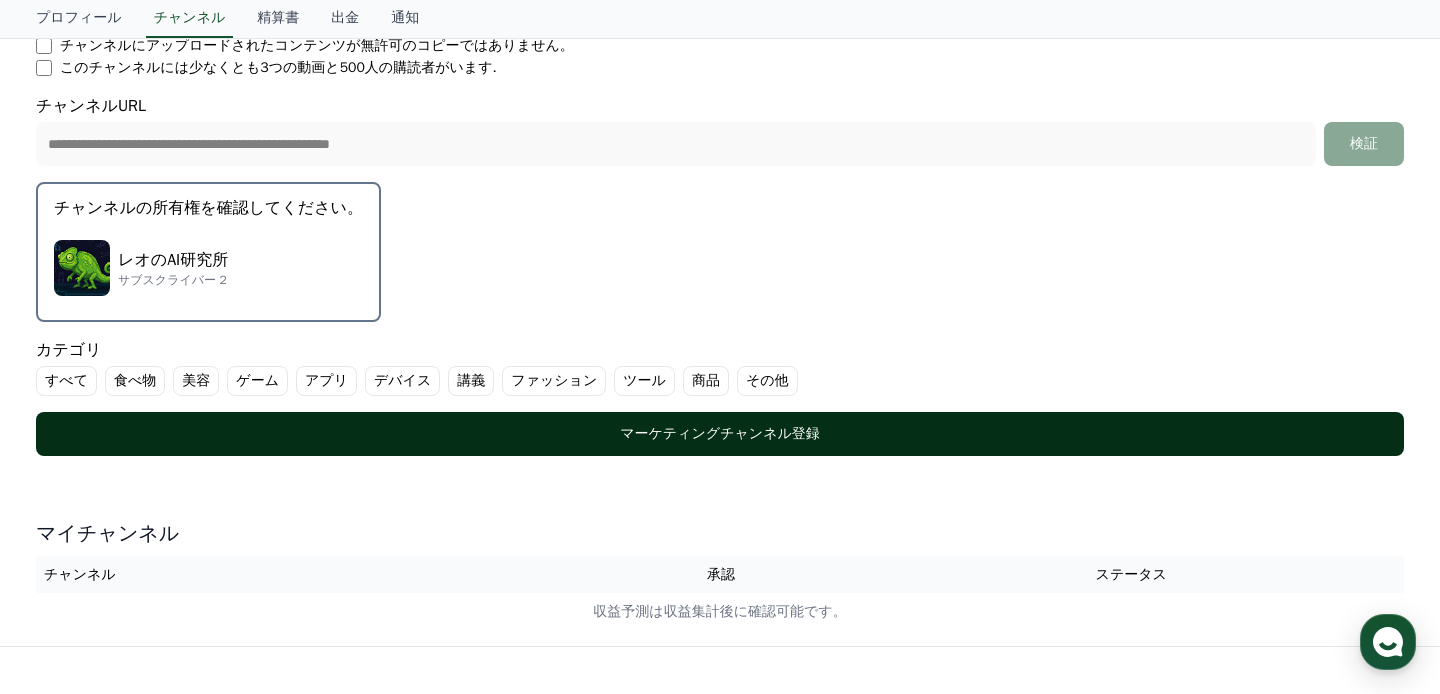 click on "マーケティングチャンネル登録" at bounding box center (720, 434) 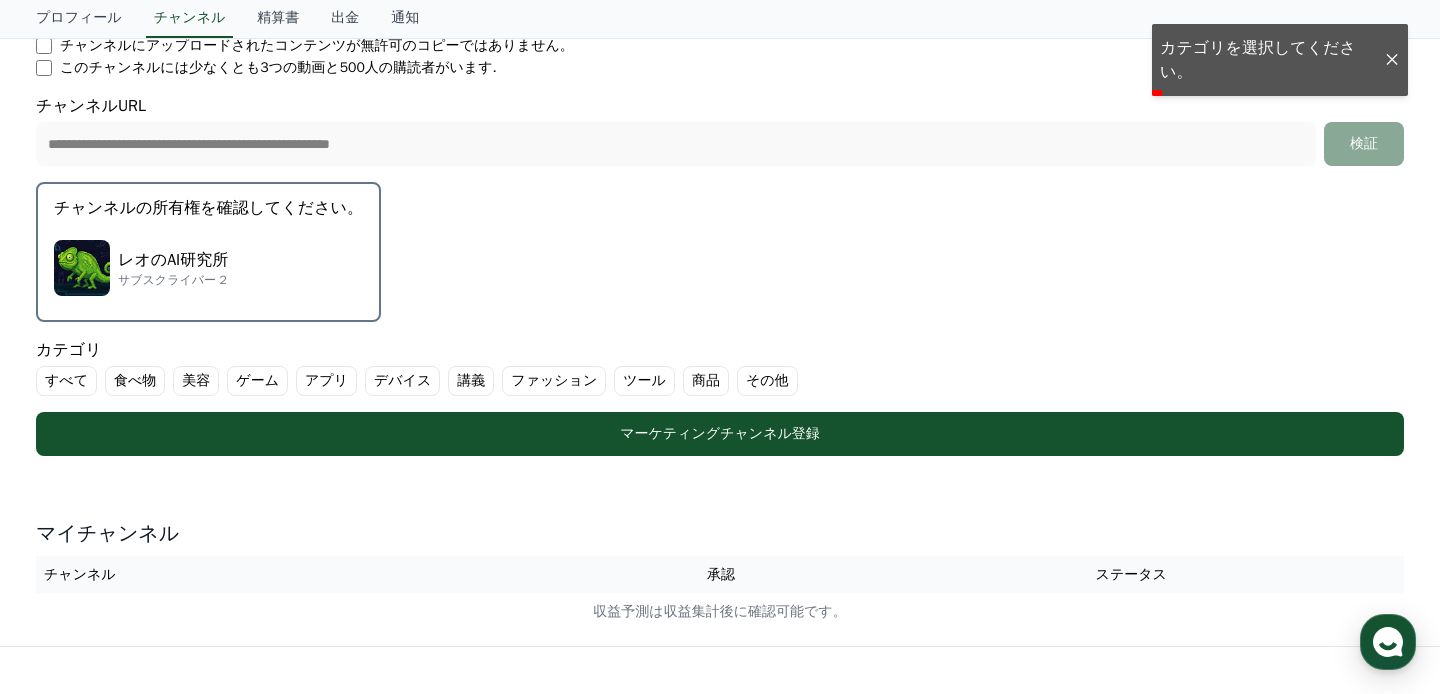 click on "その他" at bounding box center [767, 381] 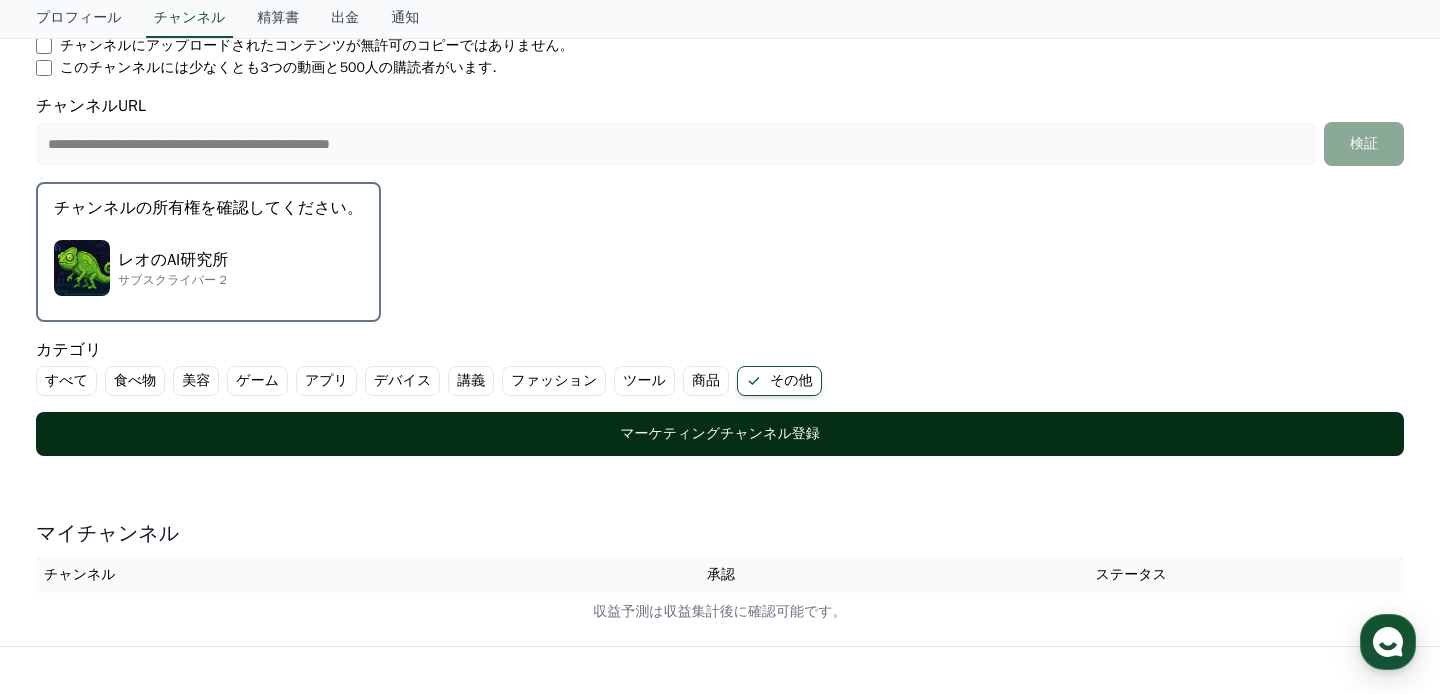 click on "マーケティングチャンネル登録" at bounding box center [720, 434] 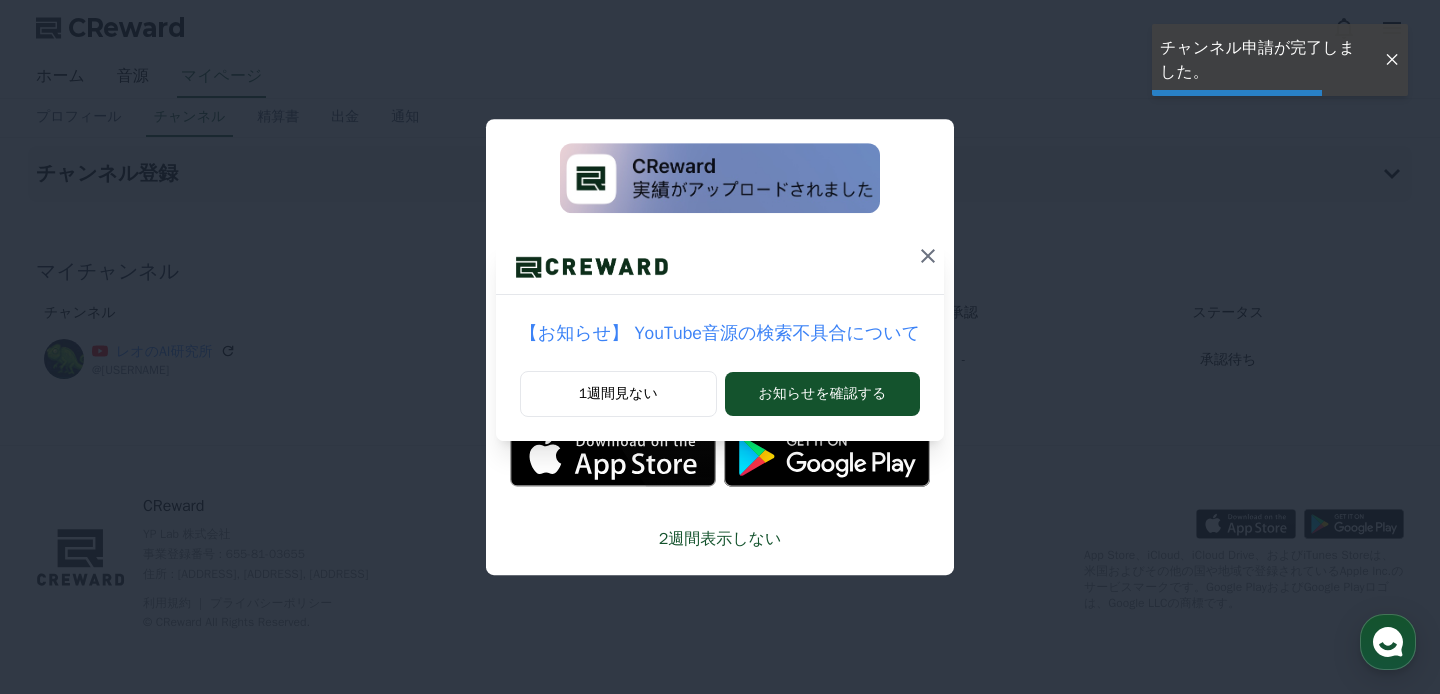 scroll, scrollTop: 0, scrollLeft: 0, axis: both 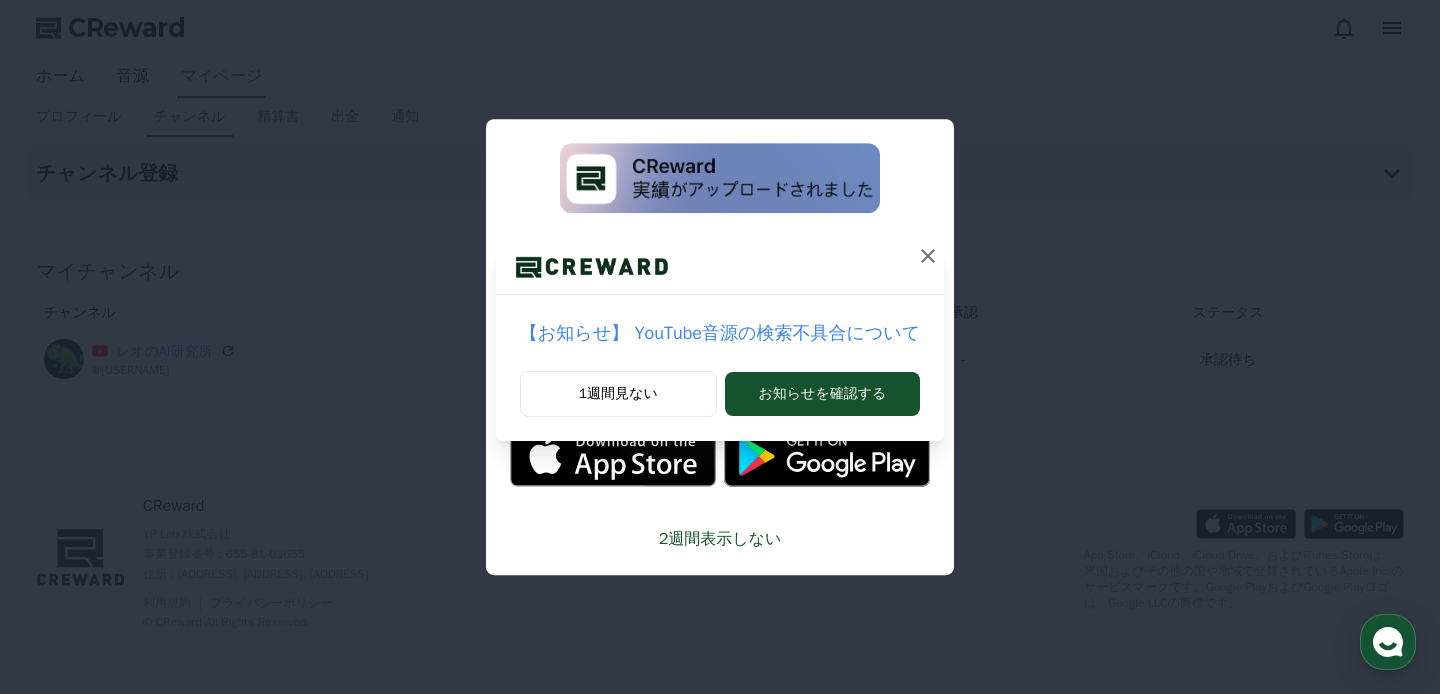 click 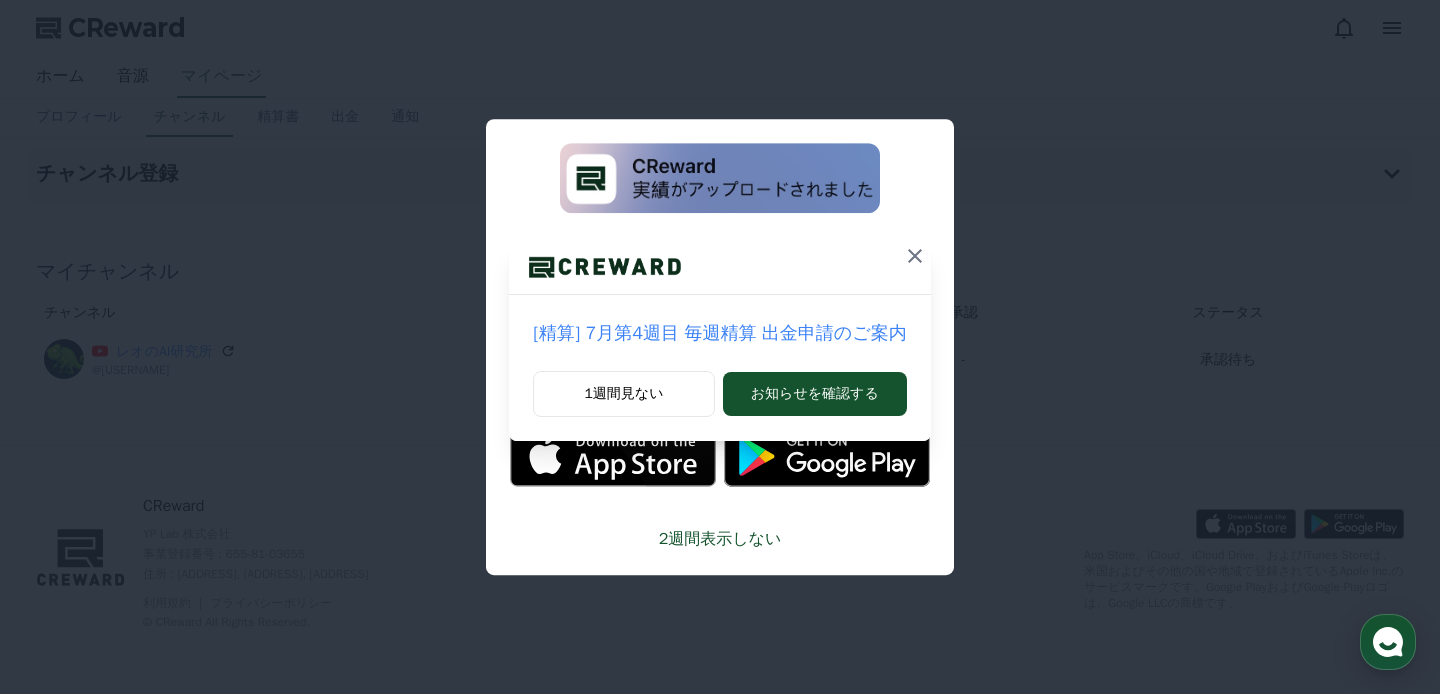 click 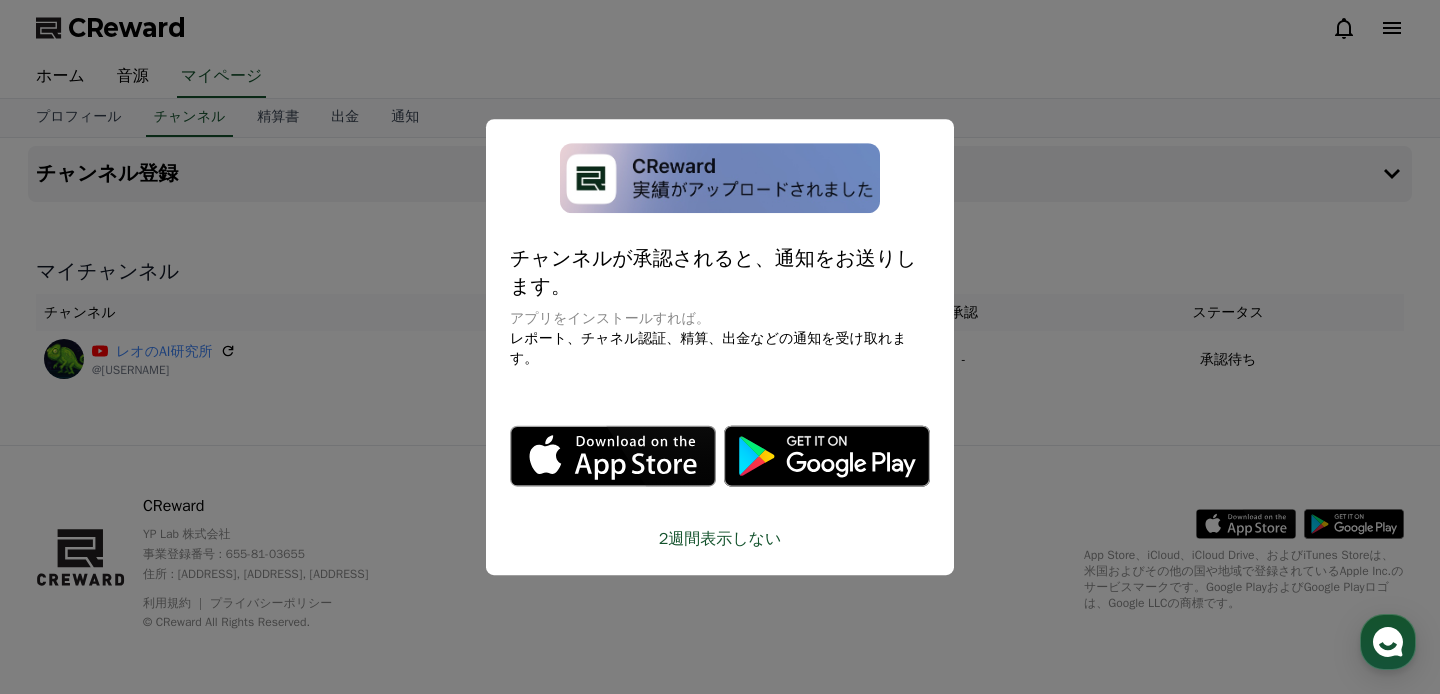 click on "チャンネルが承認されると、通知をお送りします。   アプリをインストールすれば。   レポート、チャネル認証、精算、出金などの通知を受け取れます。     .st0 {
fill: #a6a6a6;
}
.st1 {
stroke: #ffffff;
stroke-width: 0.2;
stroke-miterlimit: 10;
}
.st1,
.st2 {
fill: #fff;
}
.st3 {
fill: url(#SVGID_1_);
}
.st4 {
fill: url(#SVGID_2_);
}
.st5 {
fill: url(#SVGID_3_);
}
.st6 {
fill: url(#SVGID_4_);
}
.st7,
.st8,
.st9 {
opacity: 0.2;
enable-background: new;
}
.st8,
.st9 {
opacity: 0.12;
}
.st9 {
opacity: 0.25;
fill: #fff;
}   2週間表示しない" at bounding box center [720, 347] 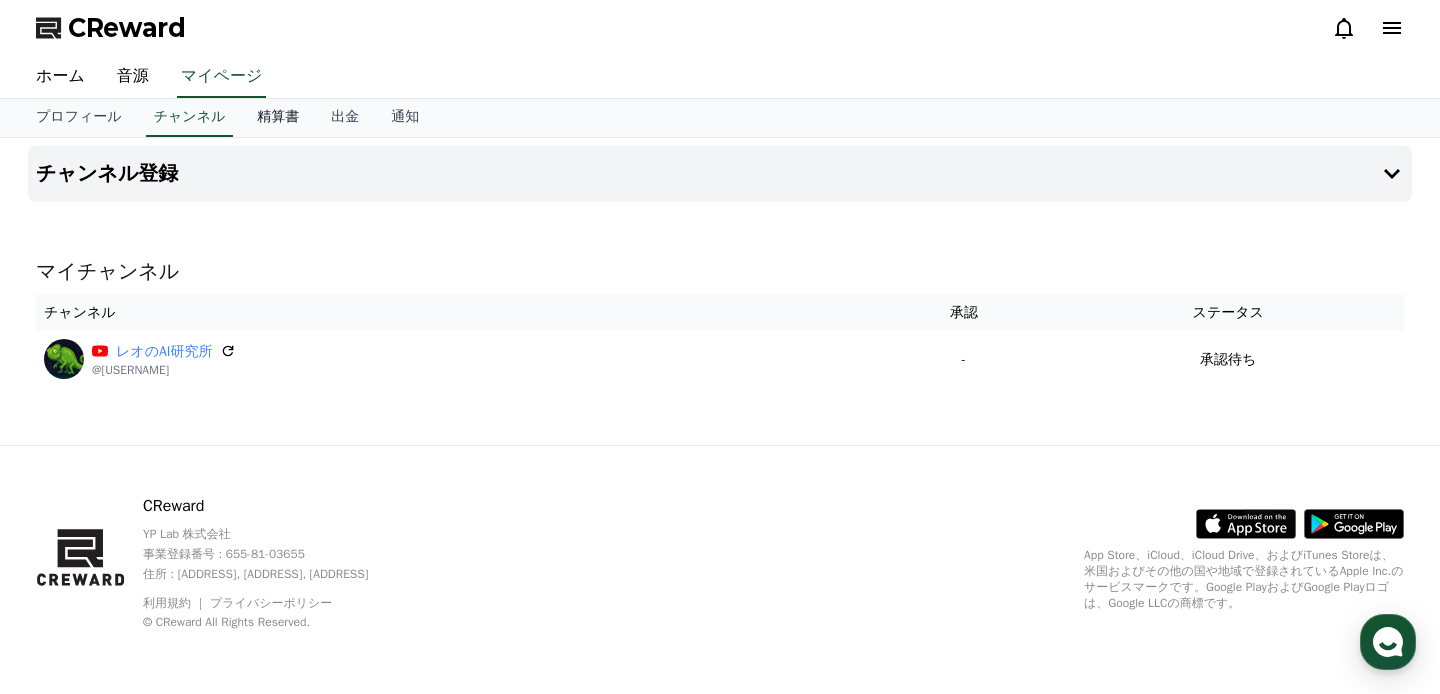 click on "精算書" at bounding box center (278, 118) 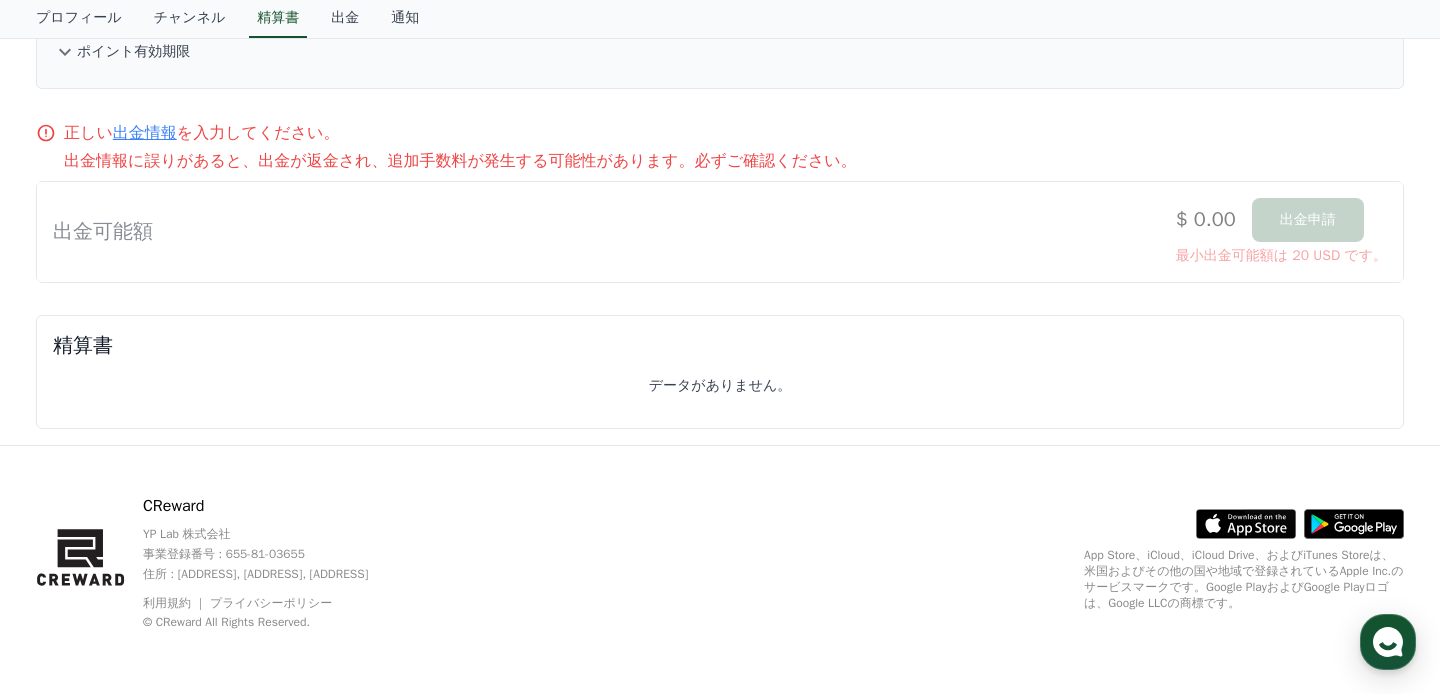 scroll, scrollTop: 0, scrollLeft: 0, axis: both 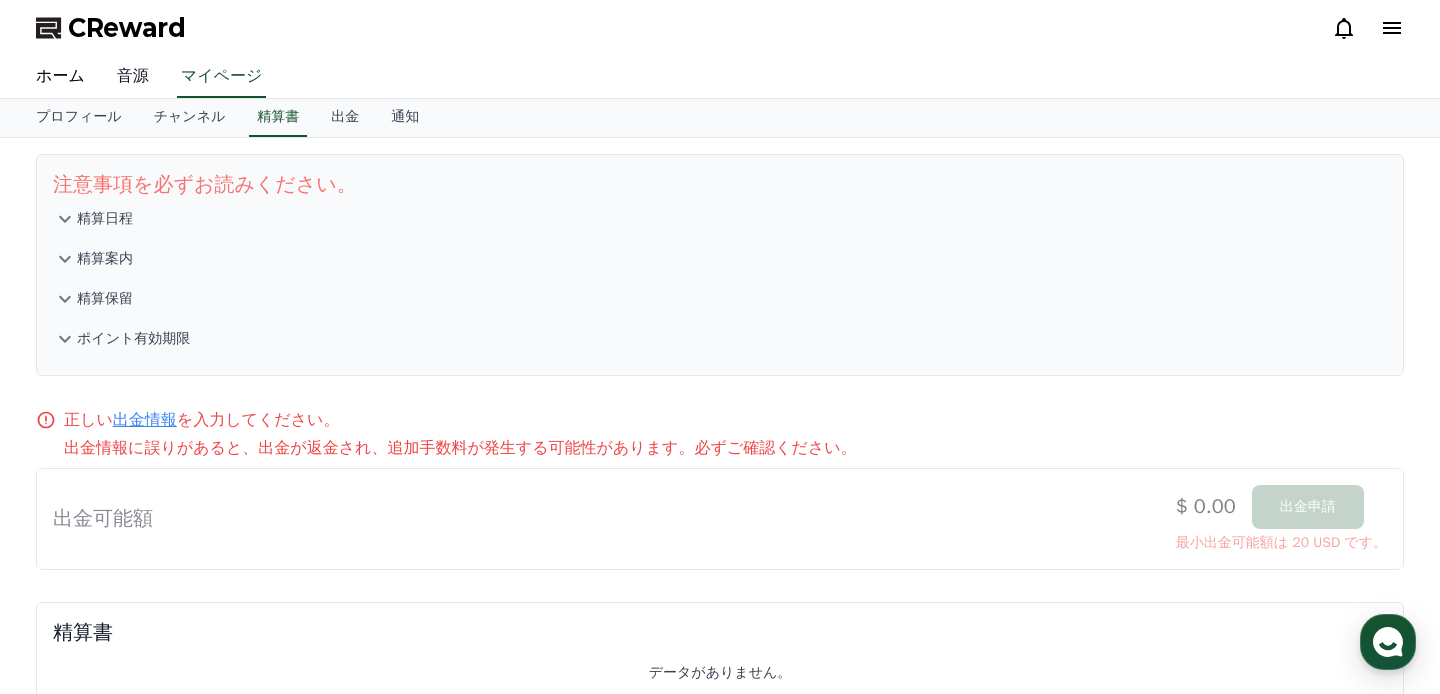 click on "音源" at bounding box center (133, 77) 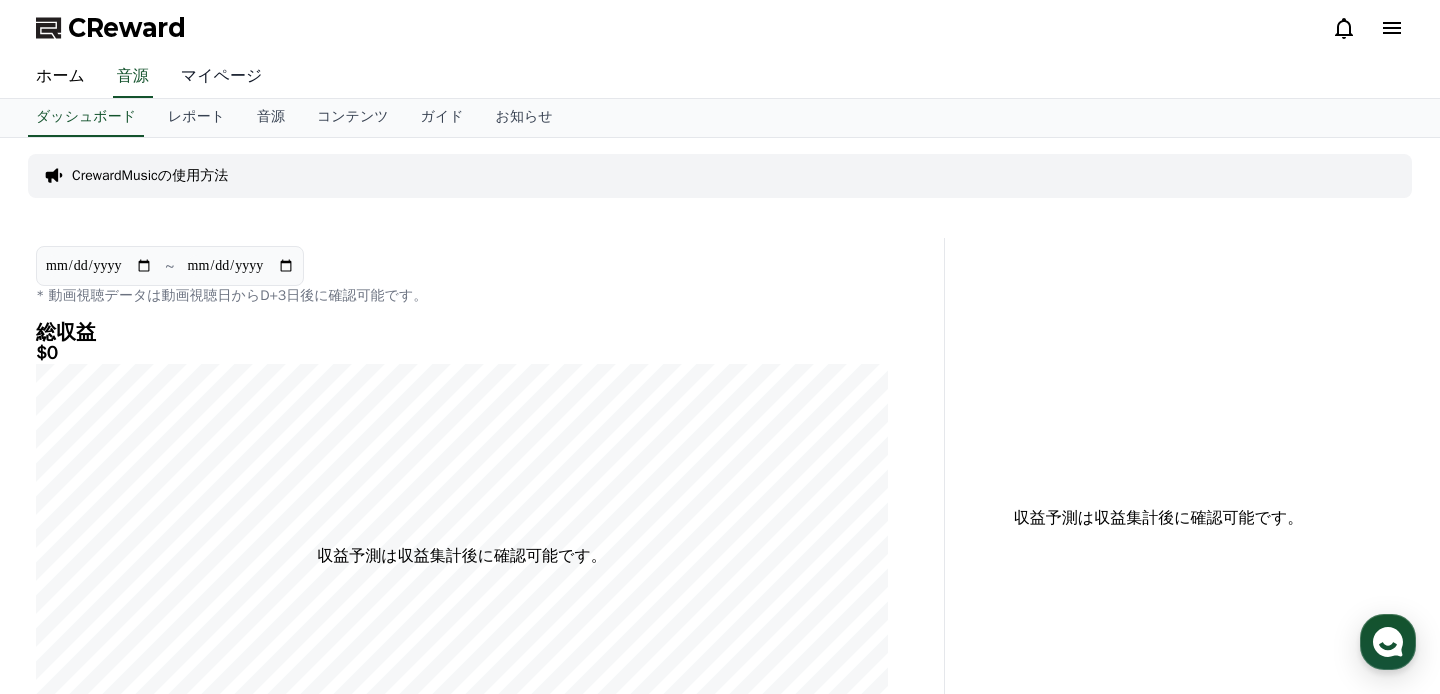 click on "マイページ" at bounding box center (222, 77) 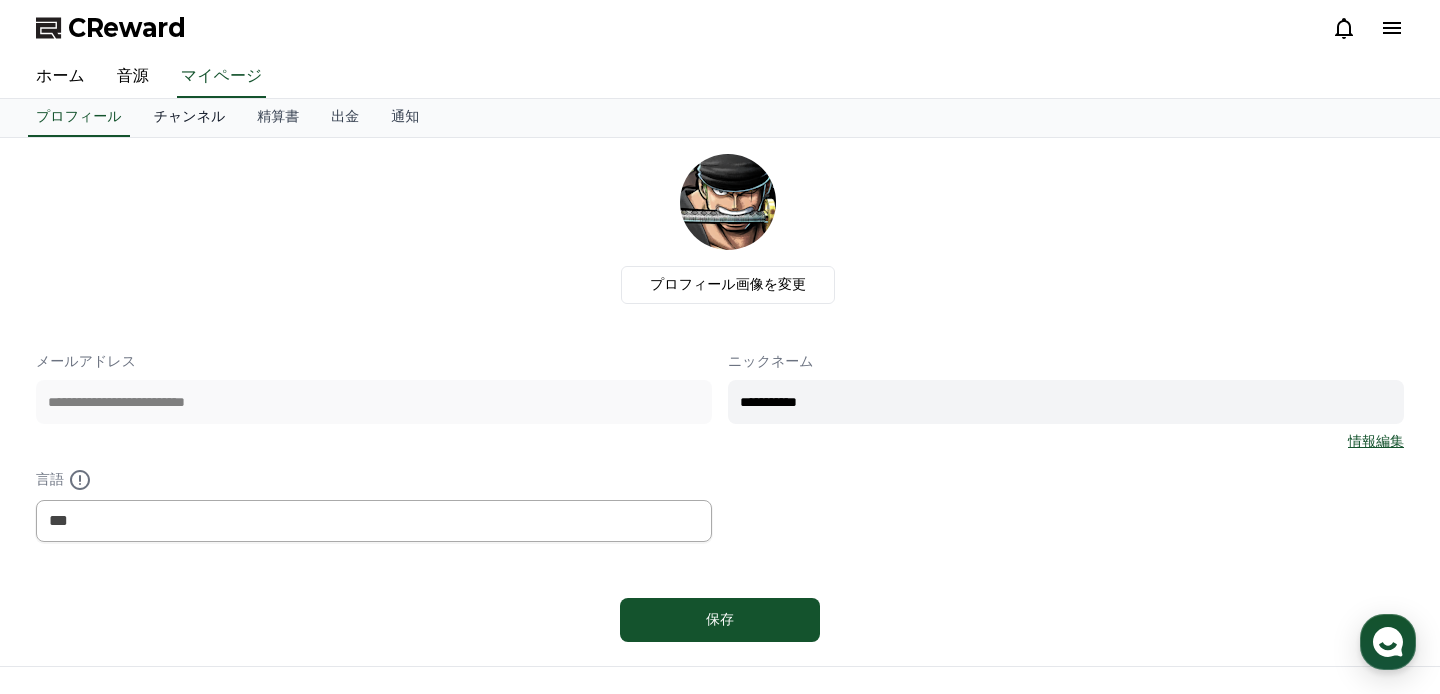 click on "チャンネル" at bounding box center (190, 118) 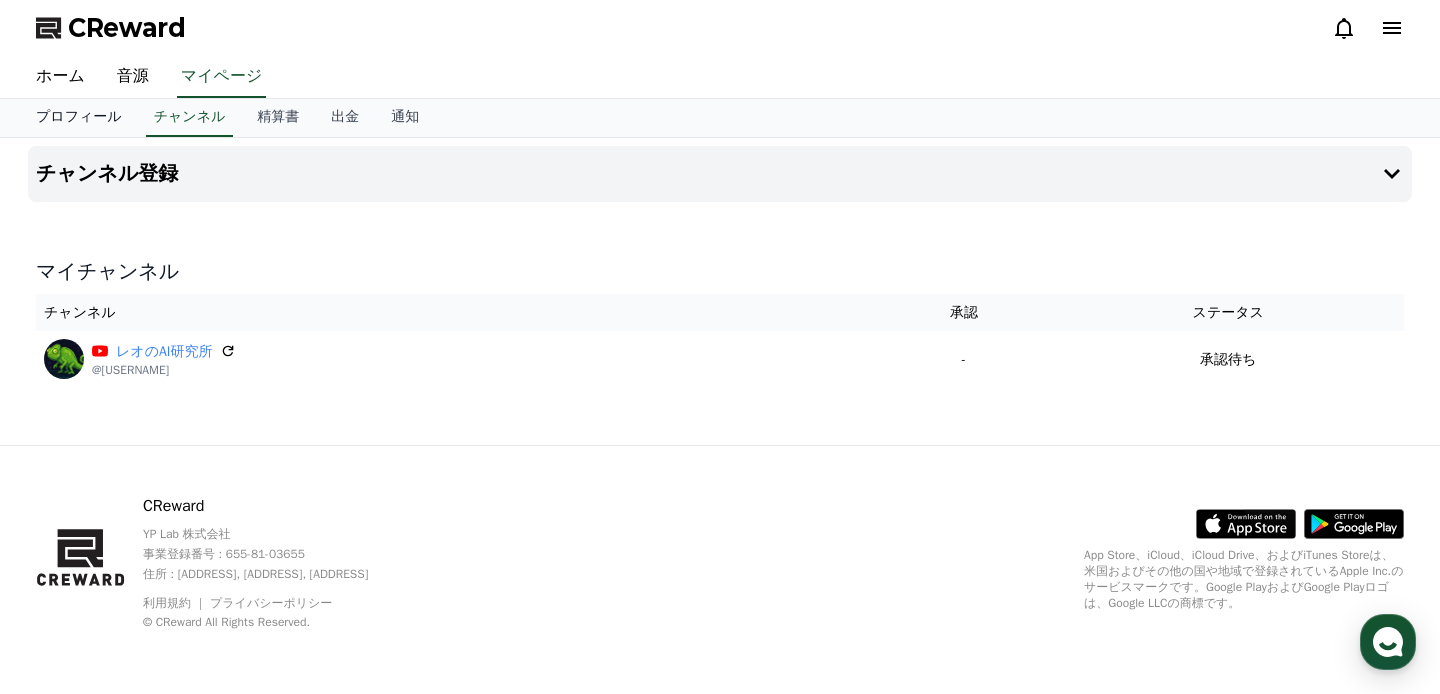 click on "プロフィール" at bounding box center [79, 118] 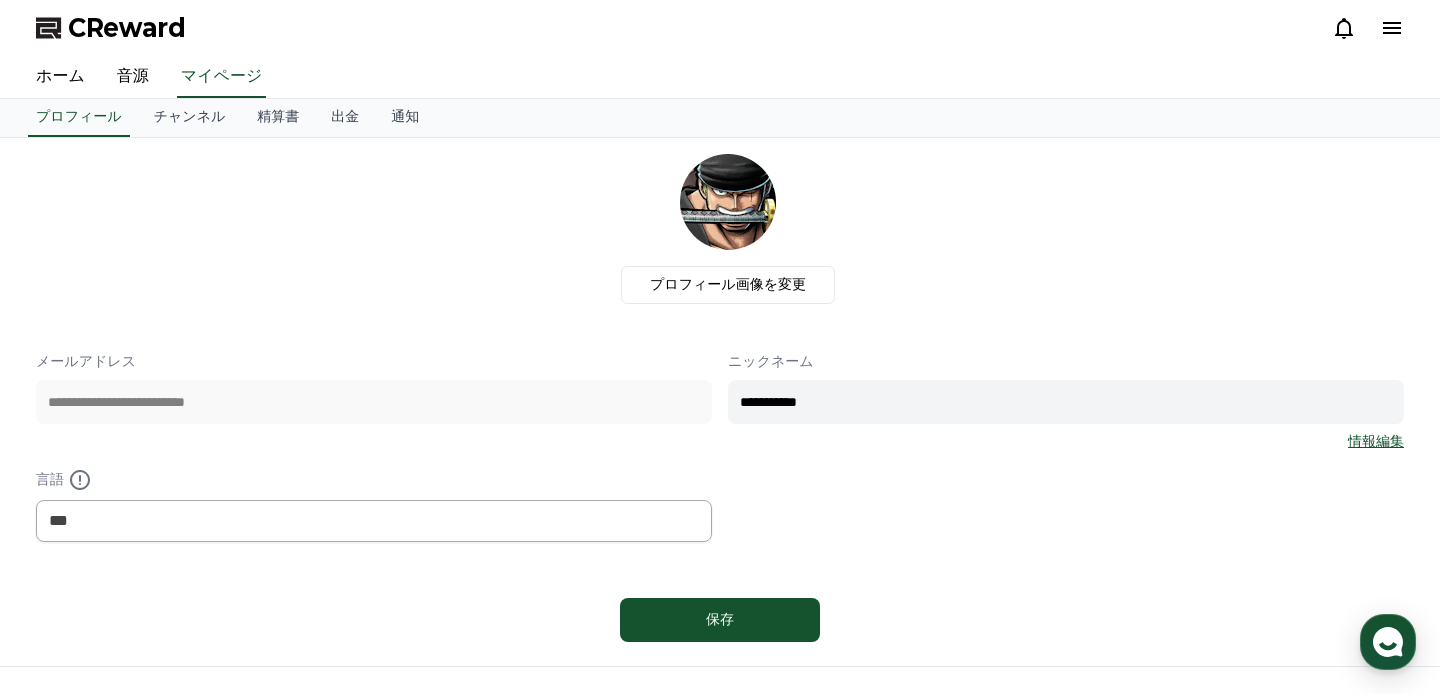 drag, startPoint x: 1270, startPoint y: 126, endPoint x: 884, endPoint y: -20, distance: 412.68875 